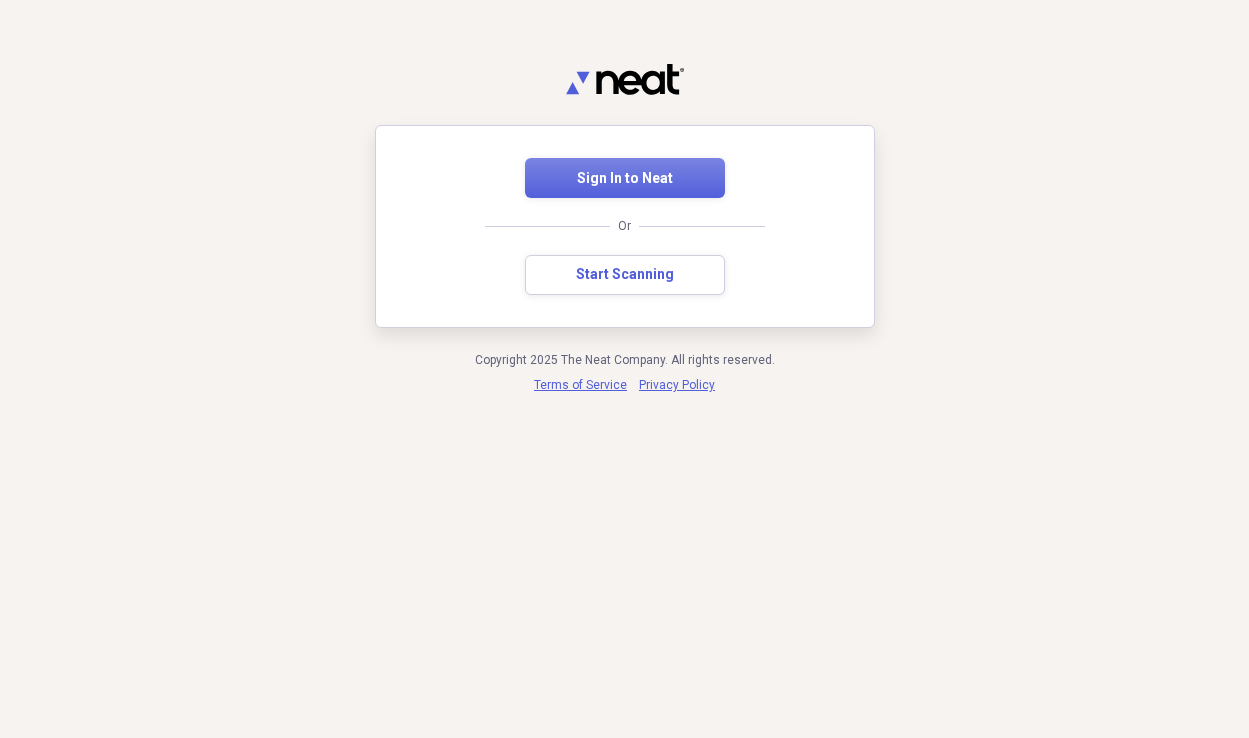 scroll, scrollTop: 0, scrollLeft: 0, axis: both 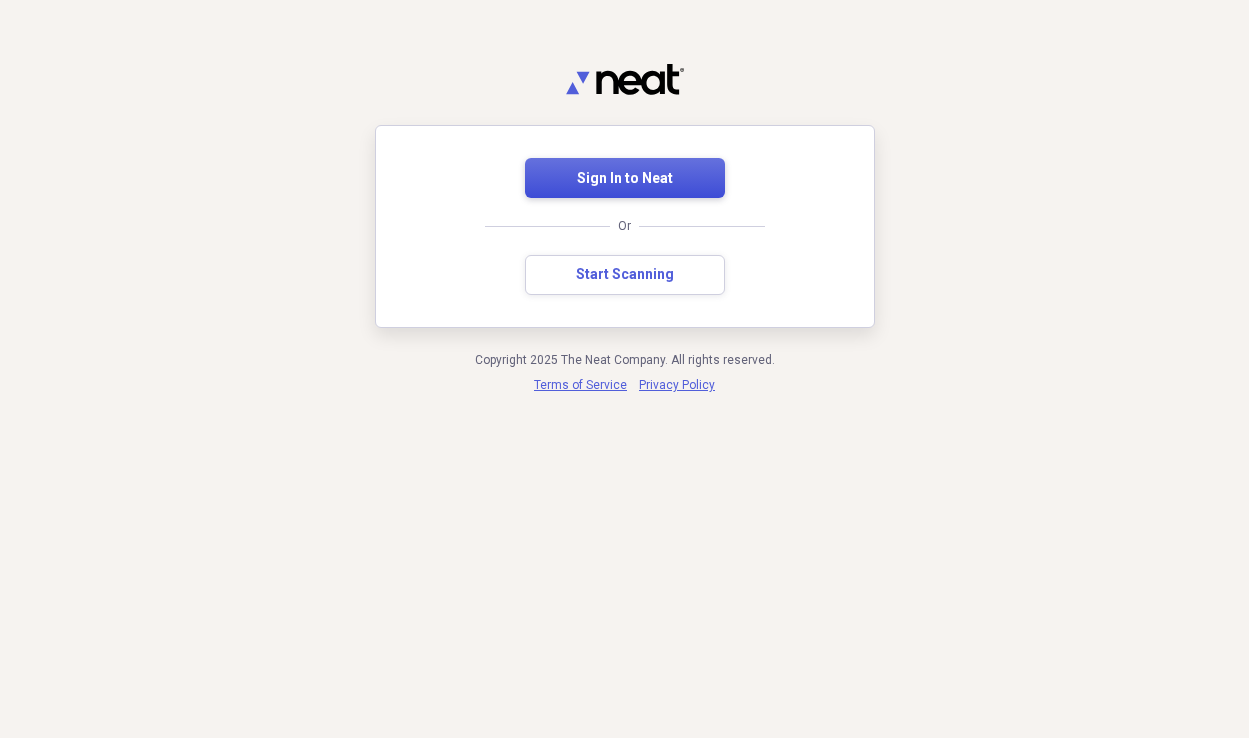 click on "Sign In to Neat" at bounding box center (625, 178) 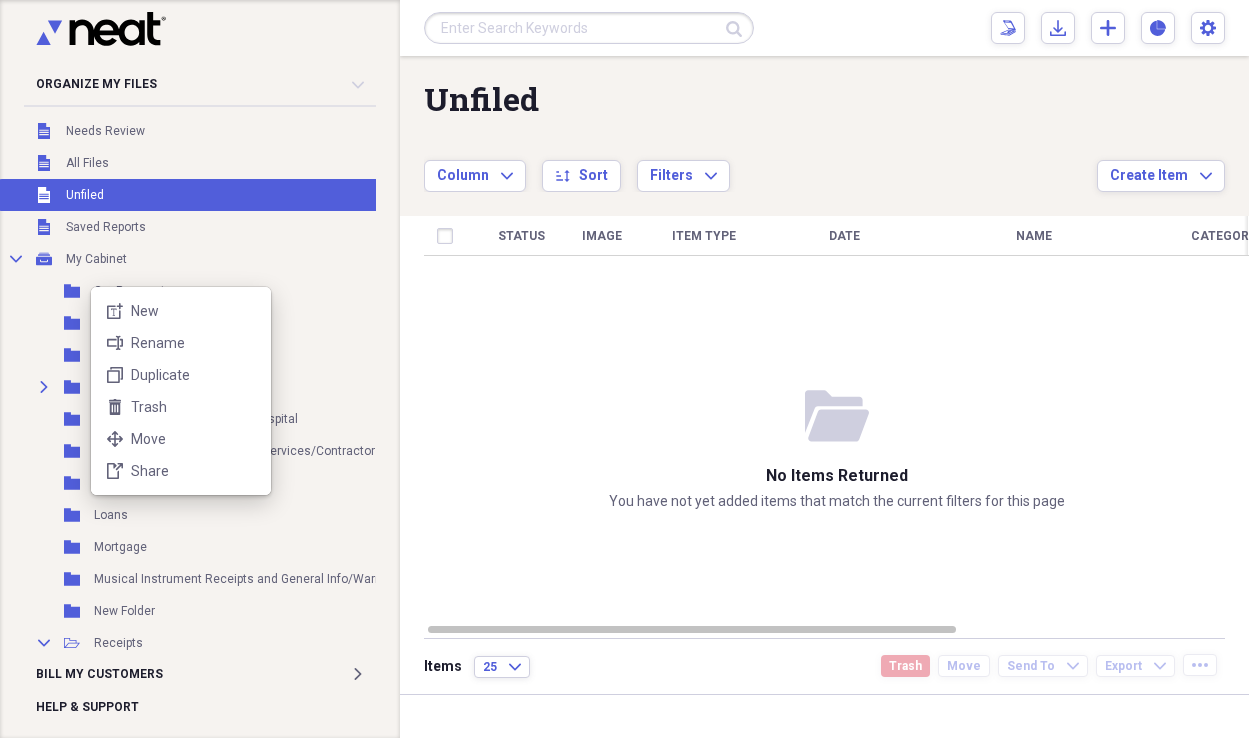click on "Organize My Files Collapse Unfiled Needs Review Unfiled All Files Unfiled Unfiled Unfiled Saved Reports Collapse My Cabinet My Cabinet Add Folder Folder Car Payment Add Folder Folder Car Repair Add Folder Folder Cell Phone/ Tablets Add Folder Expand Folder Credit Card Bills Add Folder Folder Doctors/Medical/Pharmacy/Hospital Add Folder Folder House Repair & Maintenance - Services/Contractors/Important Receipts Add Folder Folder Insurance Add Folder Folder Loans Add Folder Folder Mortgage Add Folder Folder Musical Instrument Receipts and General Info/Warranties Add Folder Folder New Folder Add Folder Collapse Open Folder Receipts Add Folder Folder HSN Add Folder Folder JTV Add Folder Folder QVC Add Folder Folder Recipes Add Folder Folder Recovered from Neat Library Add Folder Folder Tax Documents Add Folder Folder Utilites/Heating Oil Add Folder Folder Vacation/ Camper Add Folder Folder Vet Add Folder Collapse Trash Trash Folder House Repairs &  Maintenance Folder I Folder Important Personal Documents Folder" at bounding box center [624, 369] 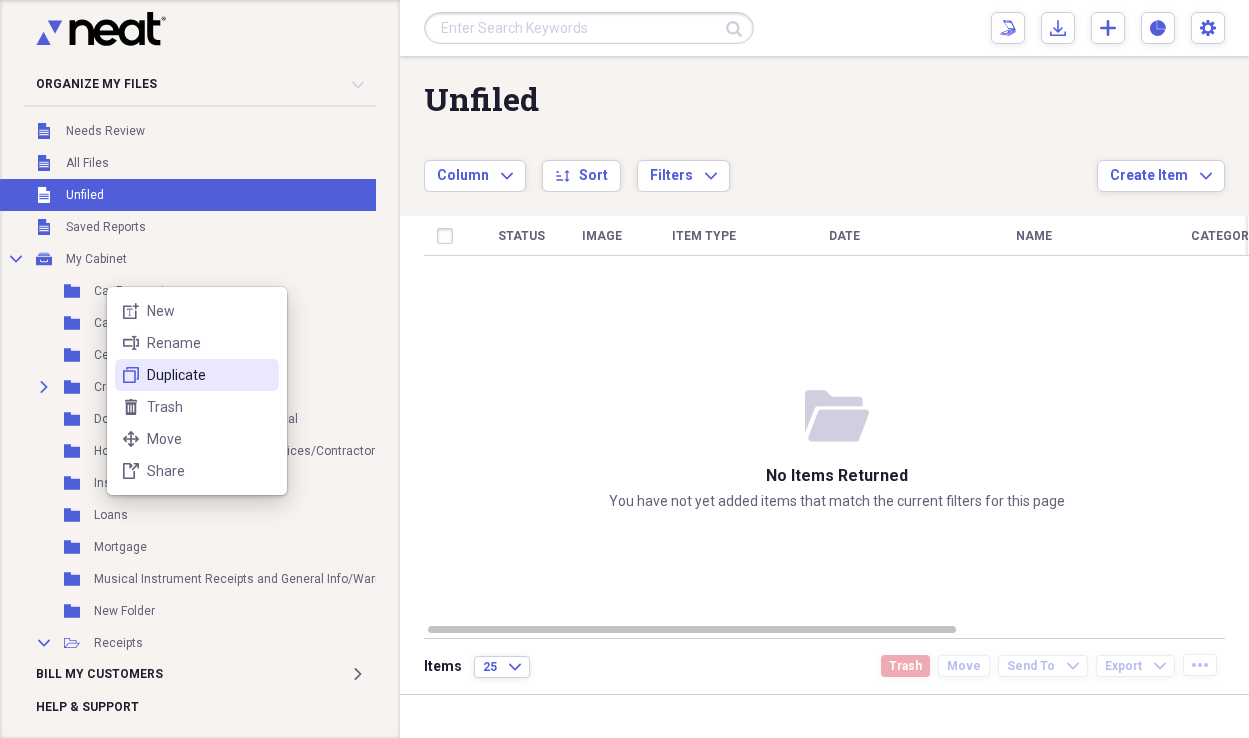 click on "Duplicate" at bounding box center [209, 375] 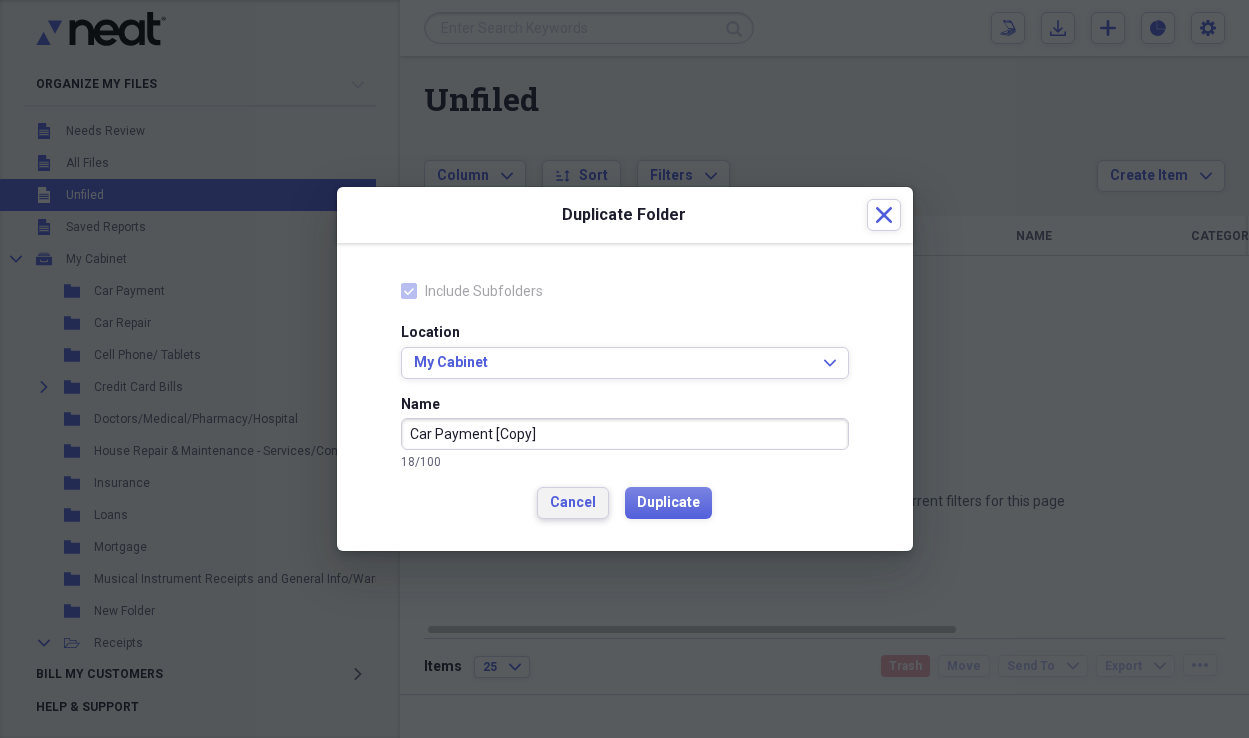 click on "Cancel" at bounding box center (573, 503) 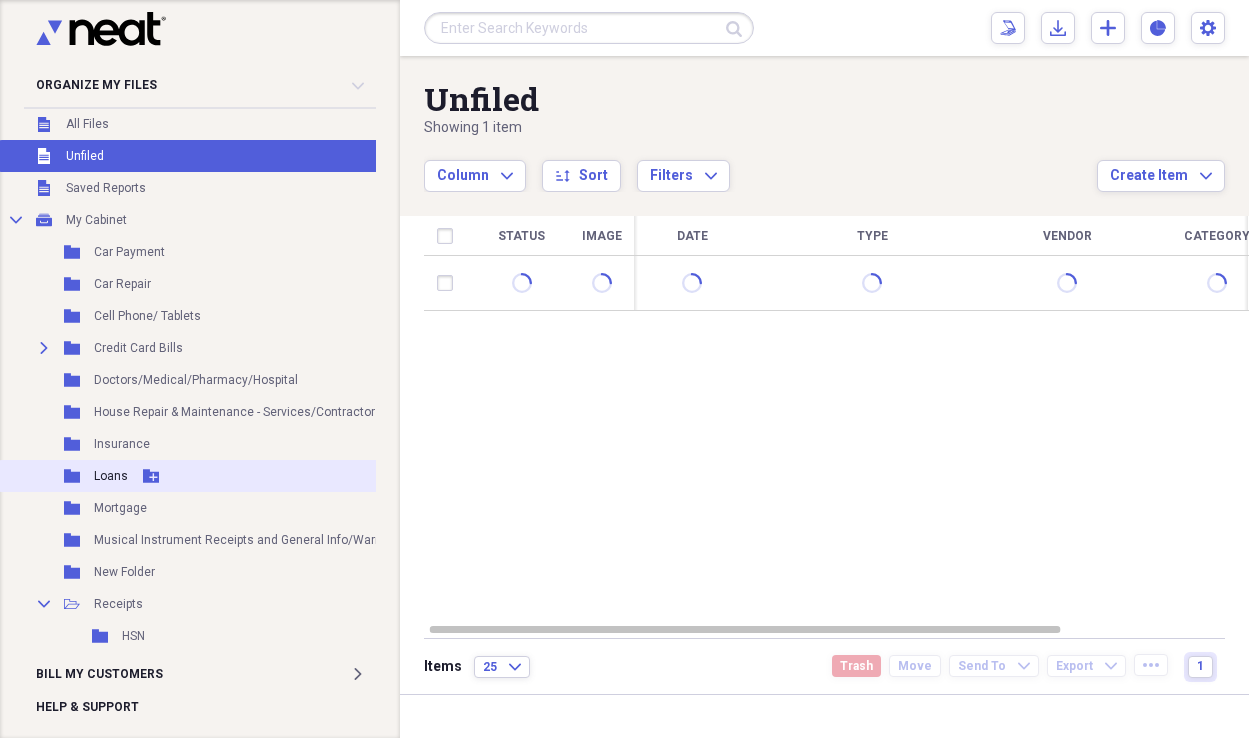 scroll, scrollTop: 41, scrollLeft: 1, axis: both 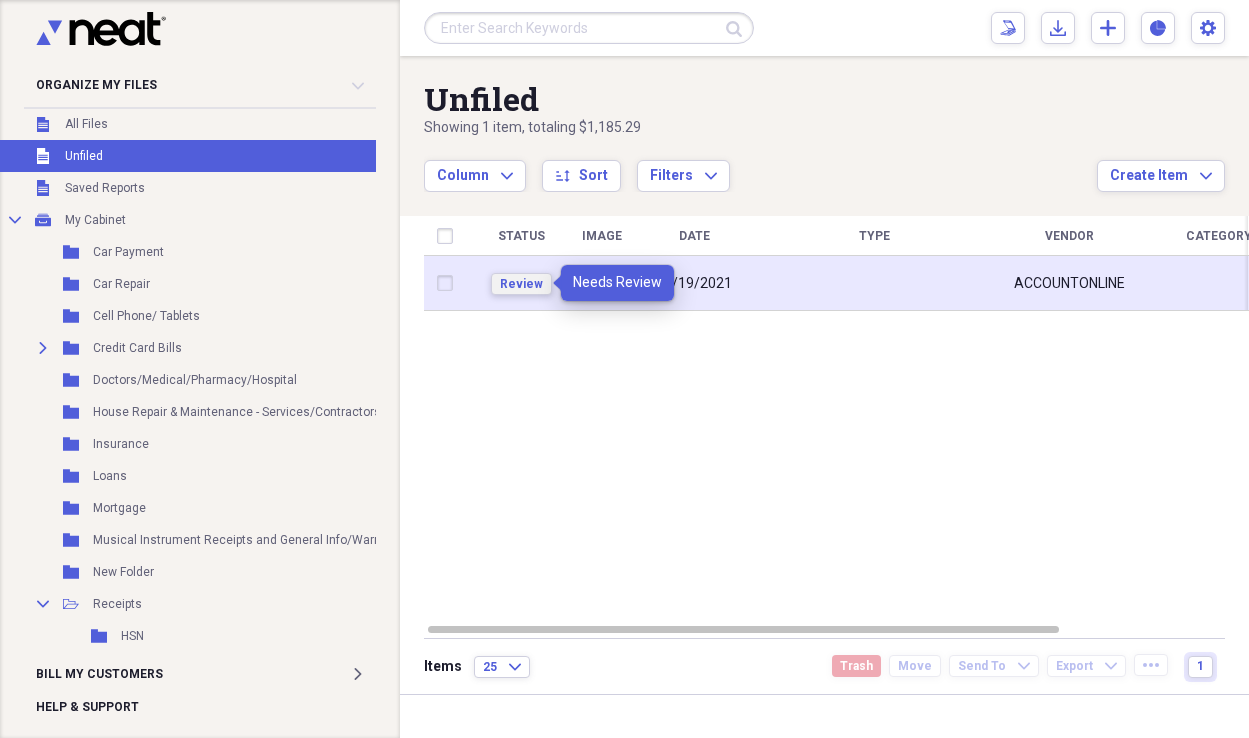 click on "Review" at bounding box center [521, 284] 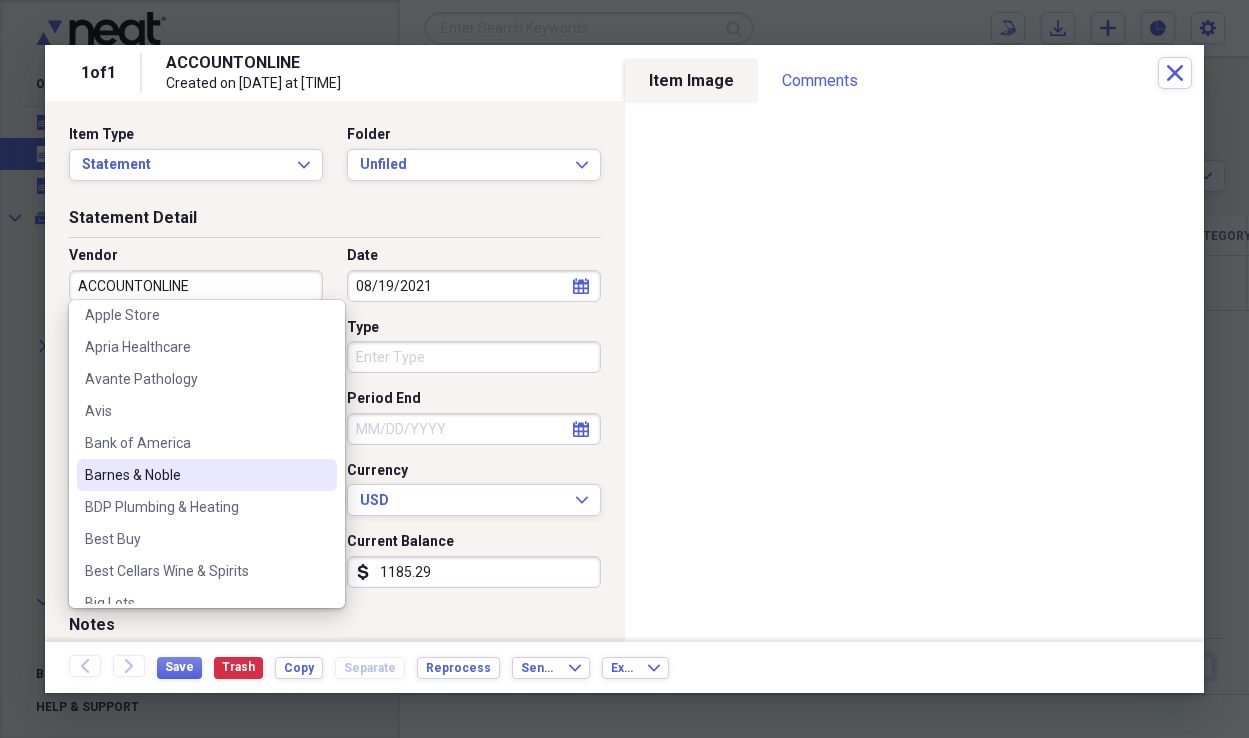 scroll, scrollTop: 212, scrollLeft: 0, axis: vertical 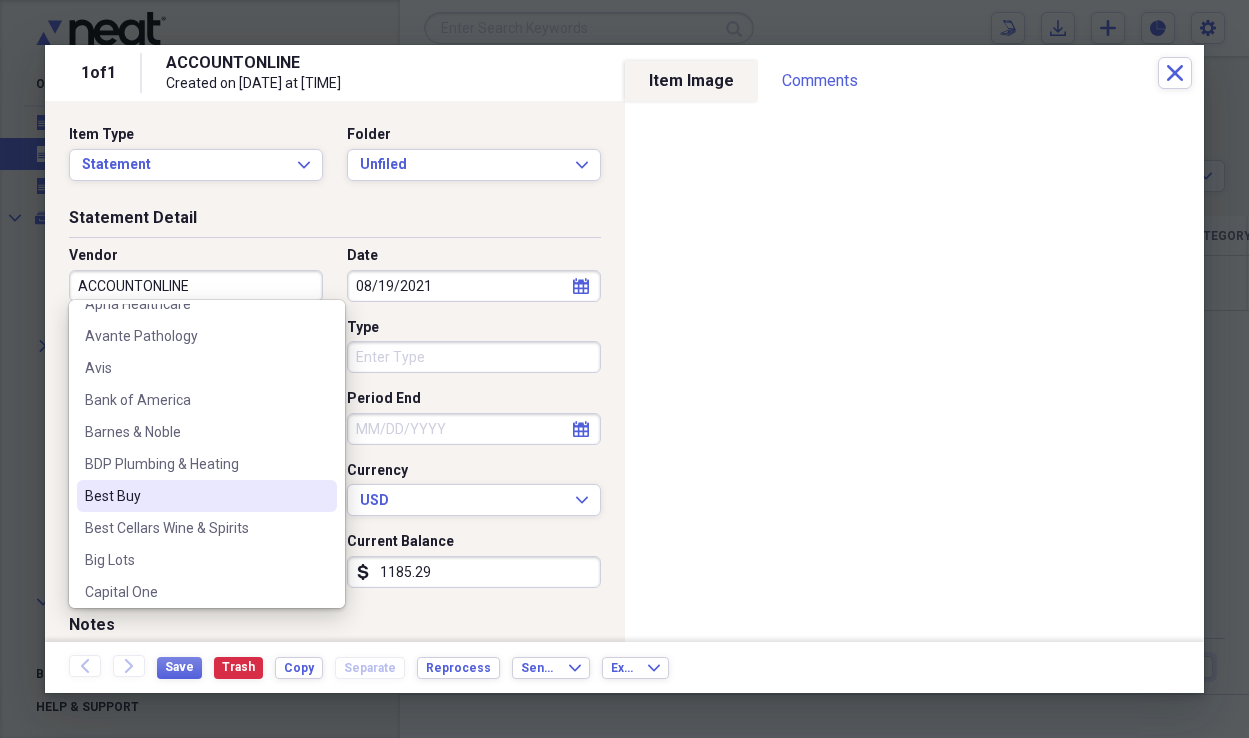 click on "Best Buy" at bounding box center [195, 496] 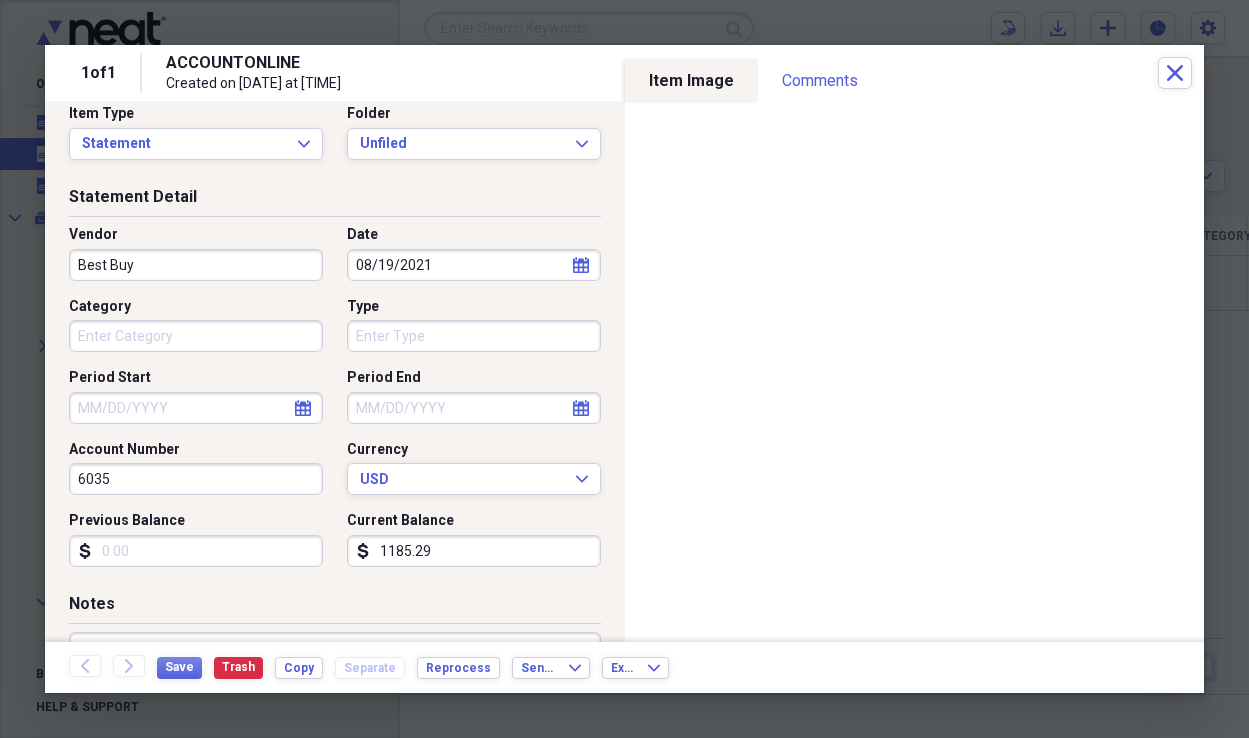 scroll, scrollTop: 23, scrollLeft: 0, axis: vertical 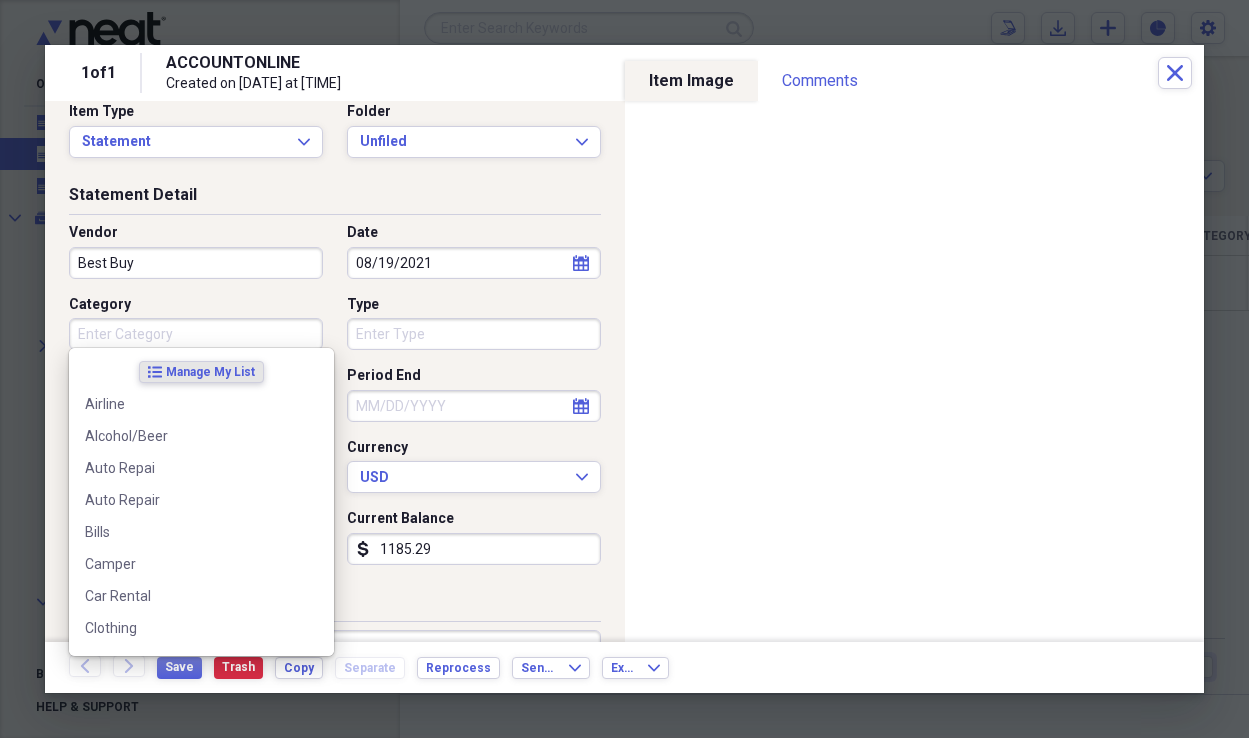 click on "Category" at bounding box center (196, 334) 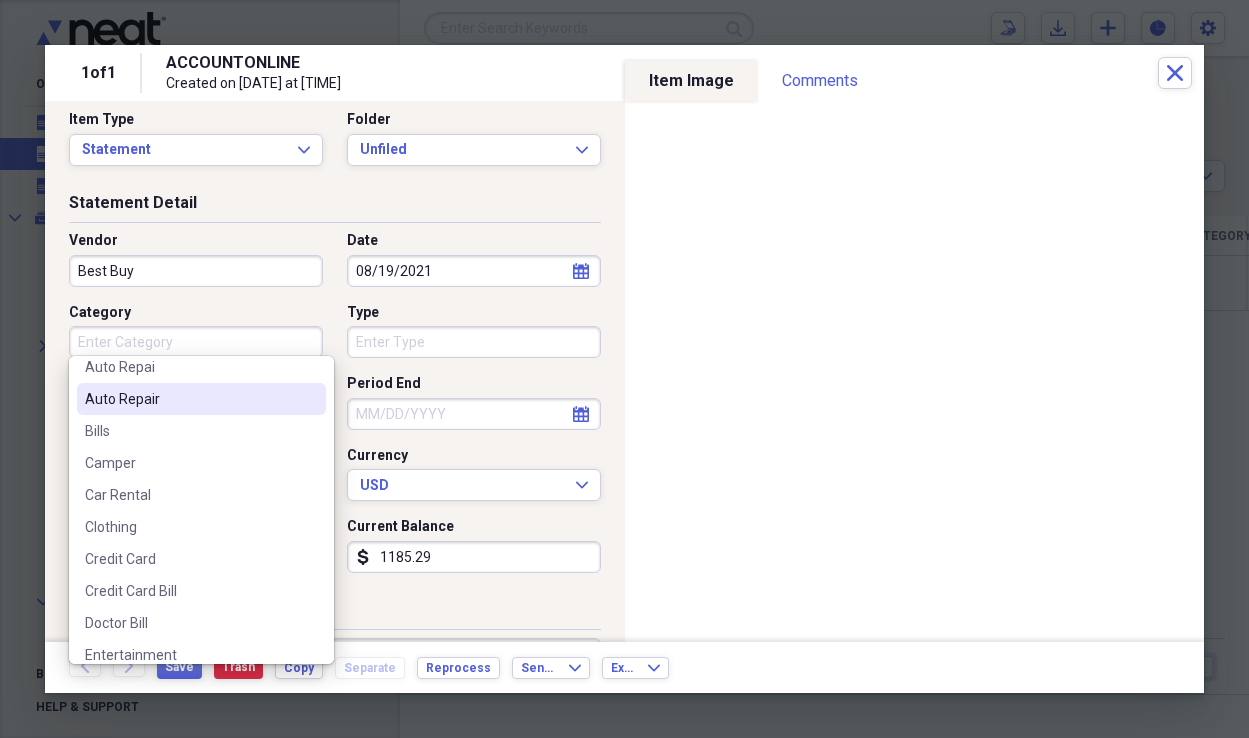 scroll, scrollTop: 146, scrollLeft: 0, axis: vertical 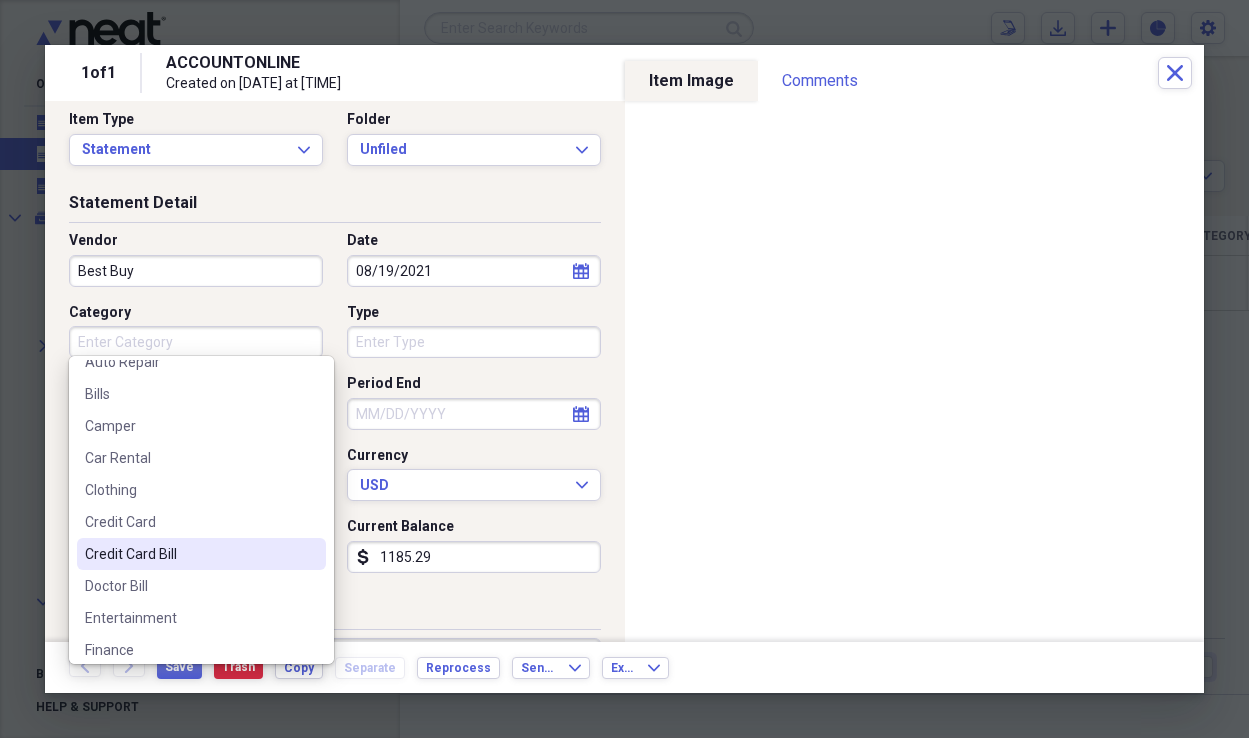 click on "Credit Card Bill" at bounding box center (189, 554) 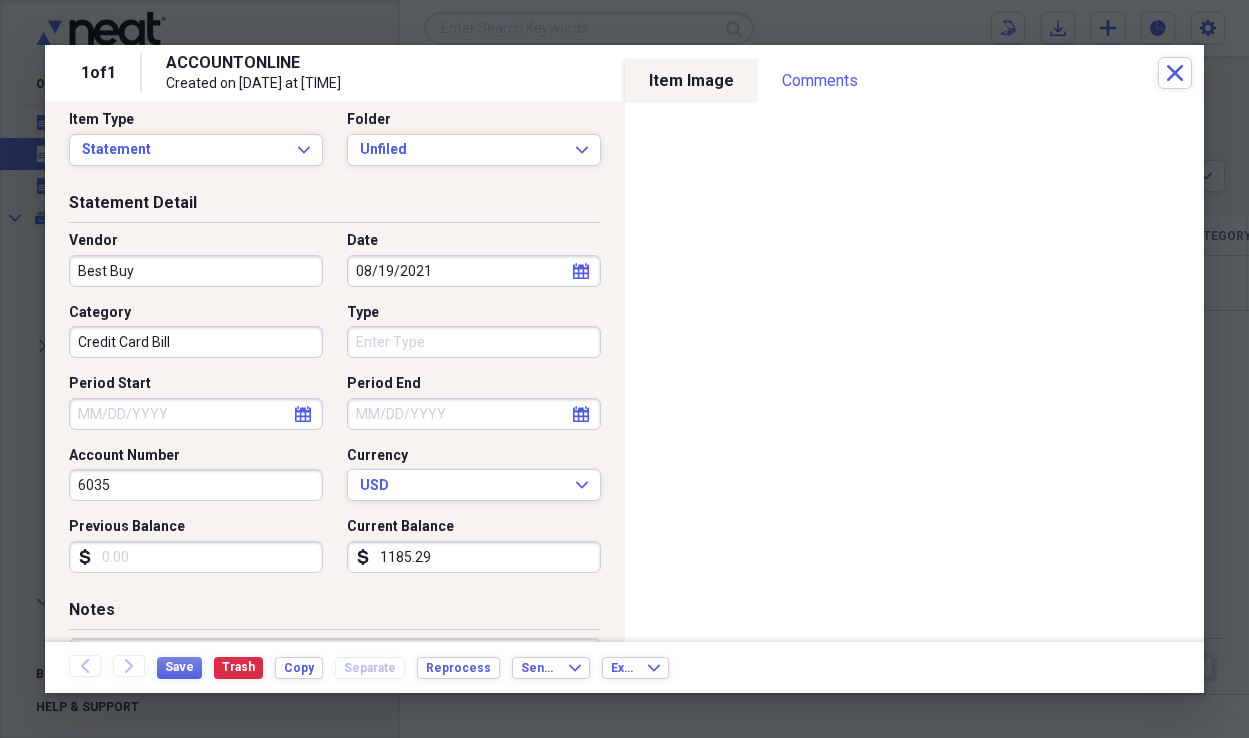 select on "7" 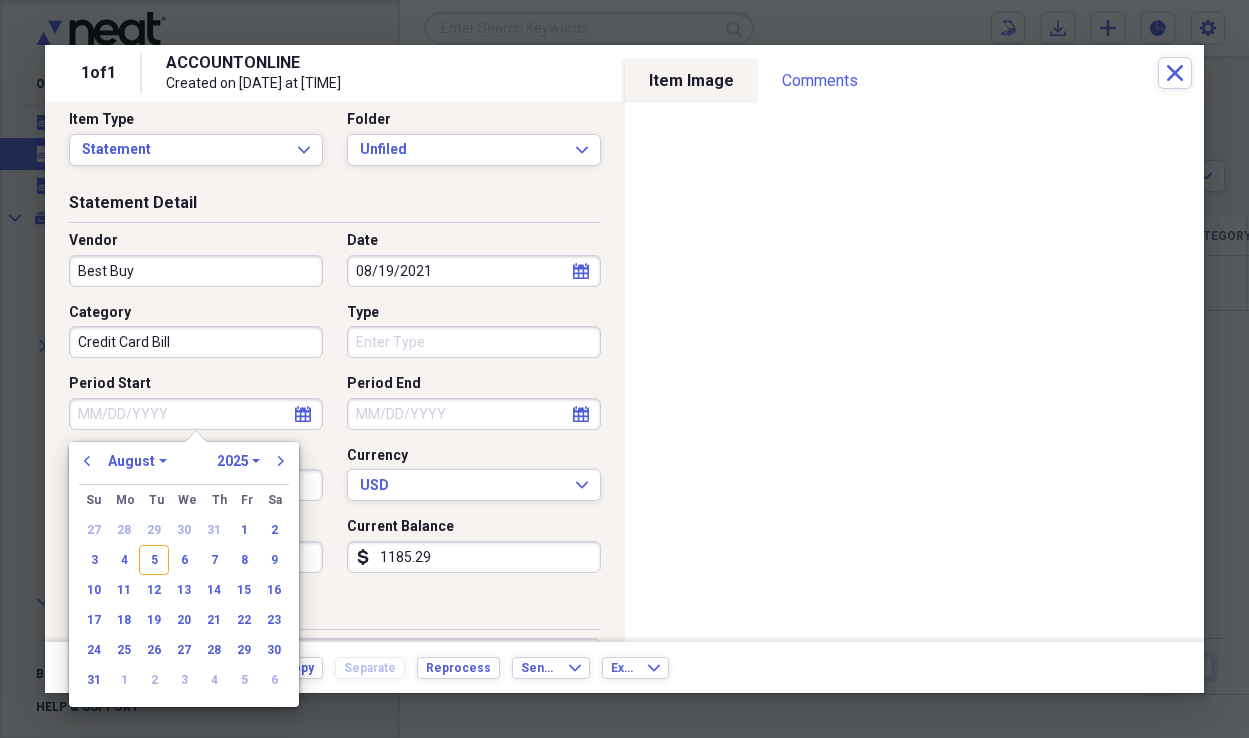 click on "Period Start" at bounding box center (196, 414) 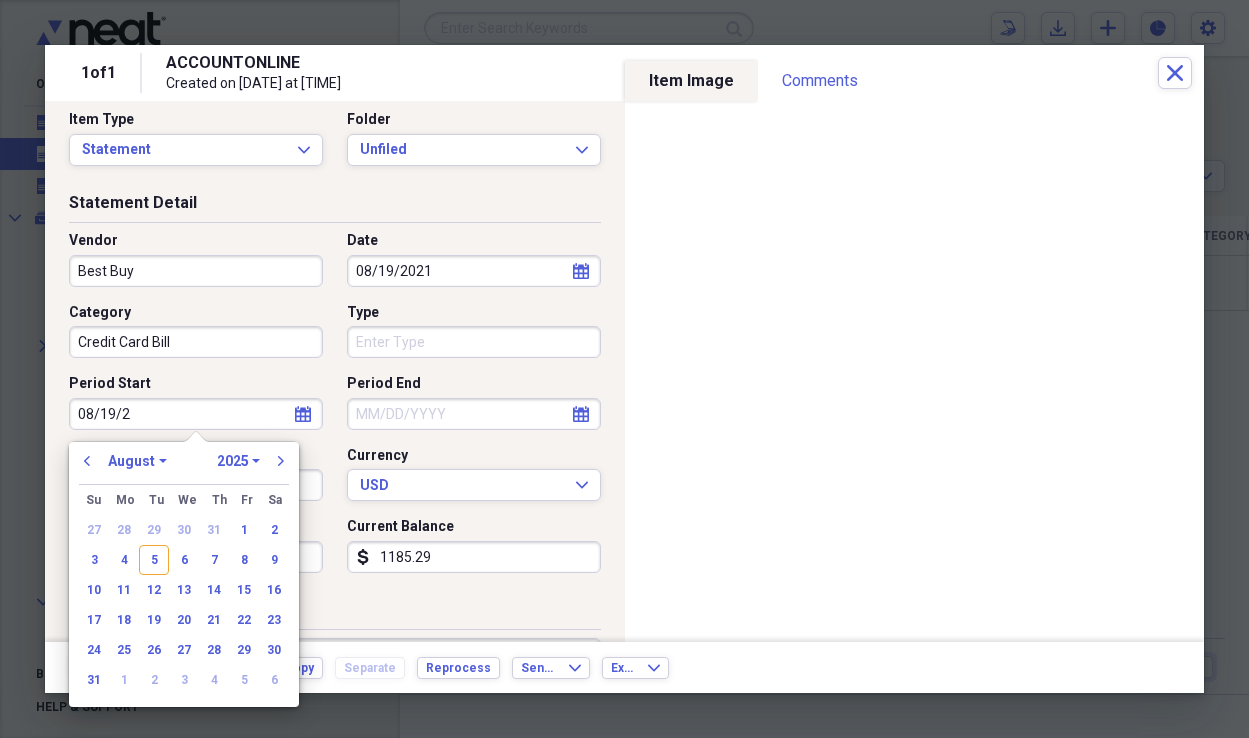 type on "[DATE]" 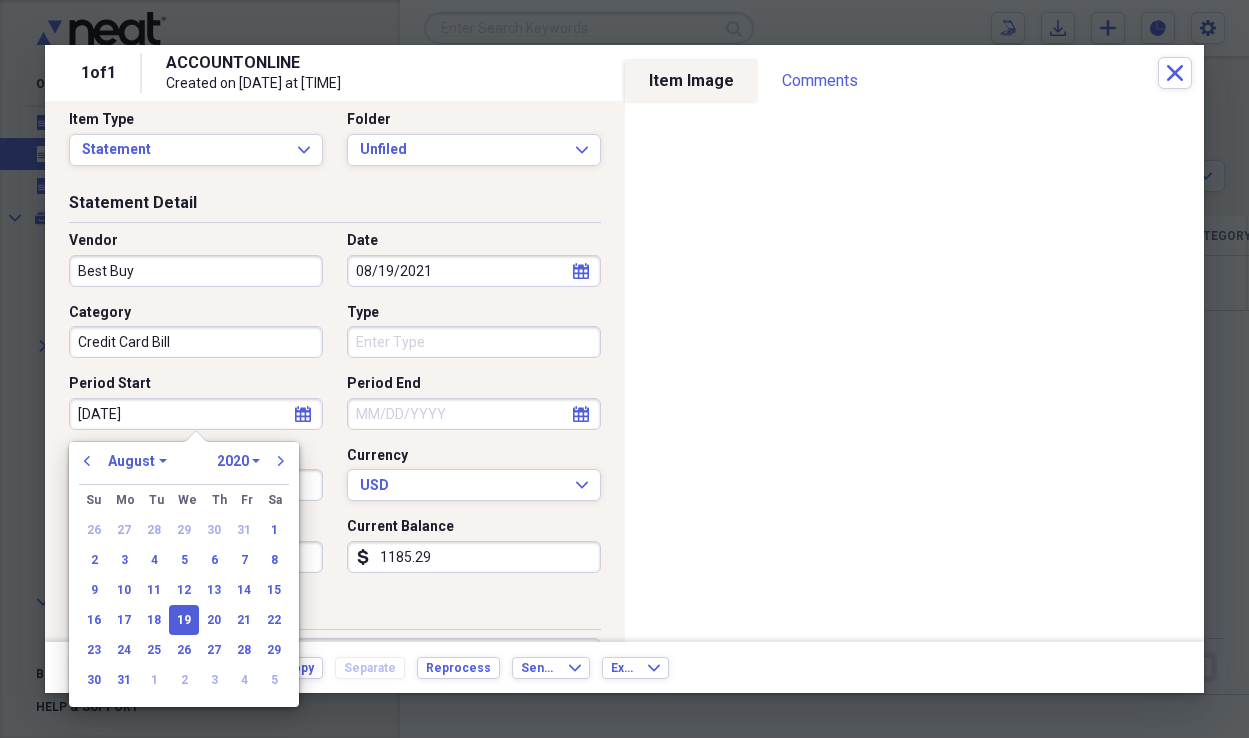 type on "08/19/2021" 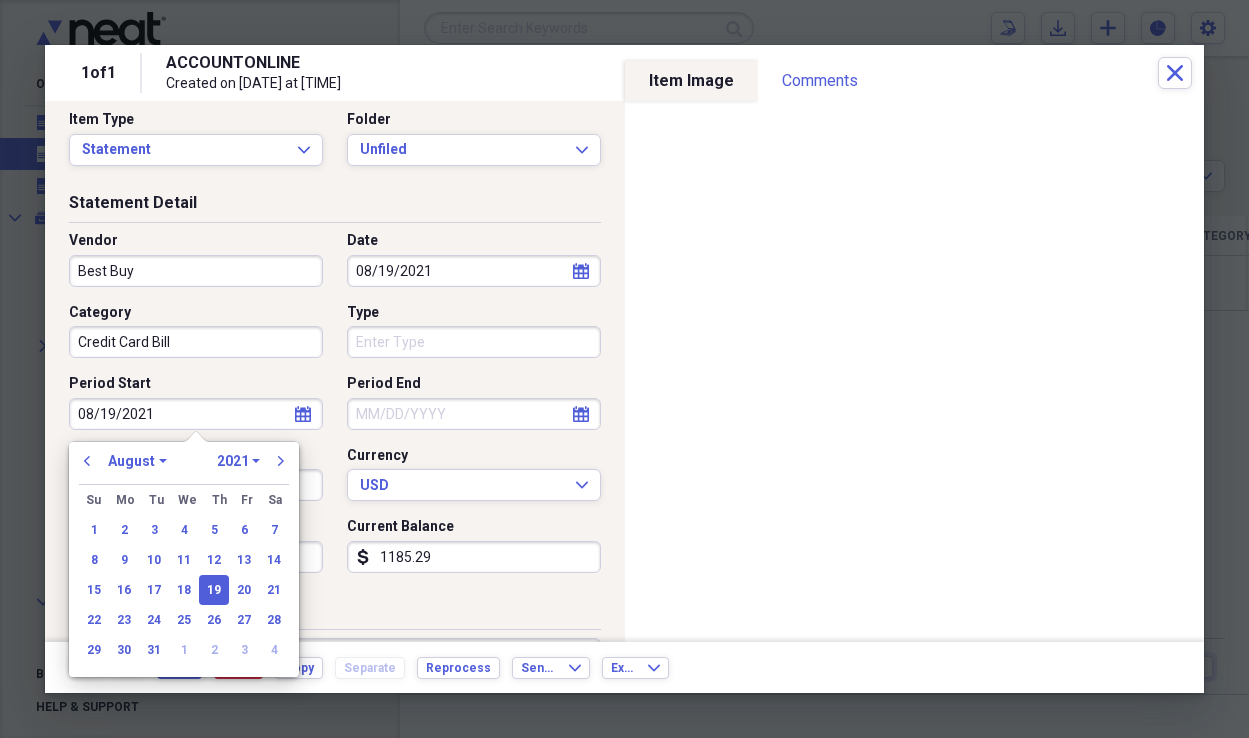 type on "08/19/2021" 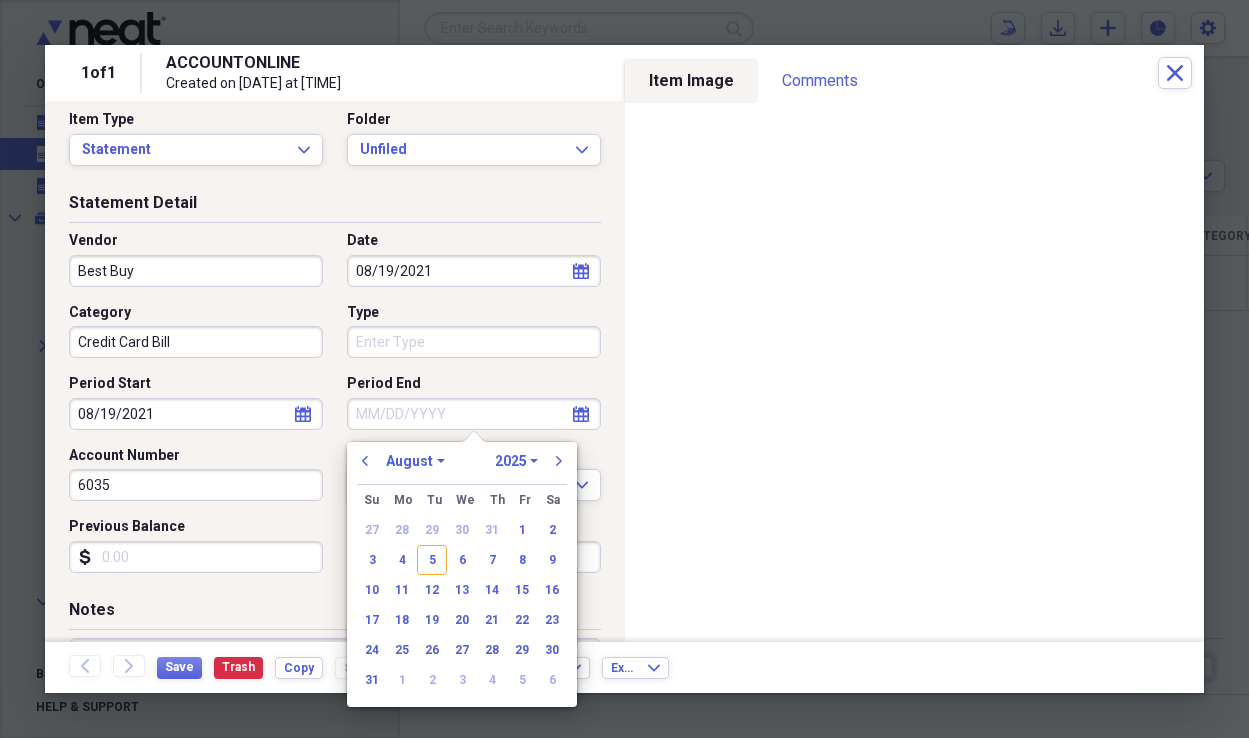click on "Period End" at bounding box center [474, 414] 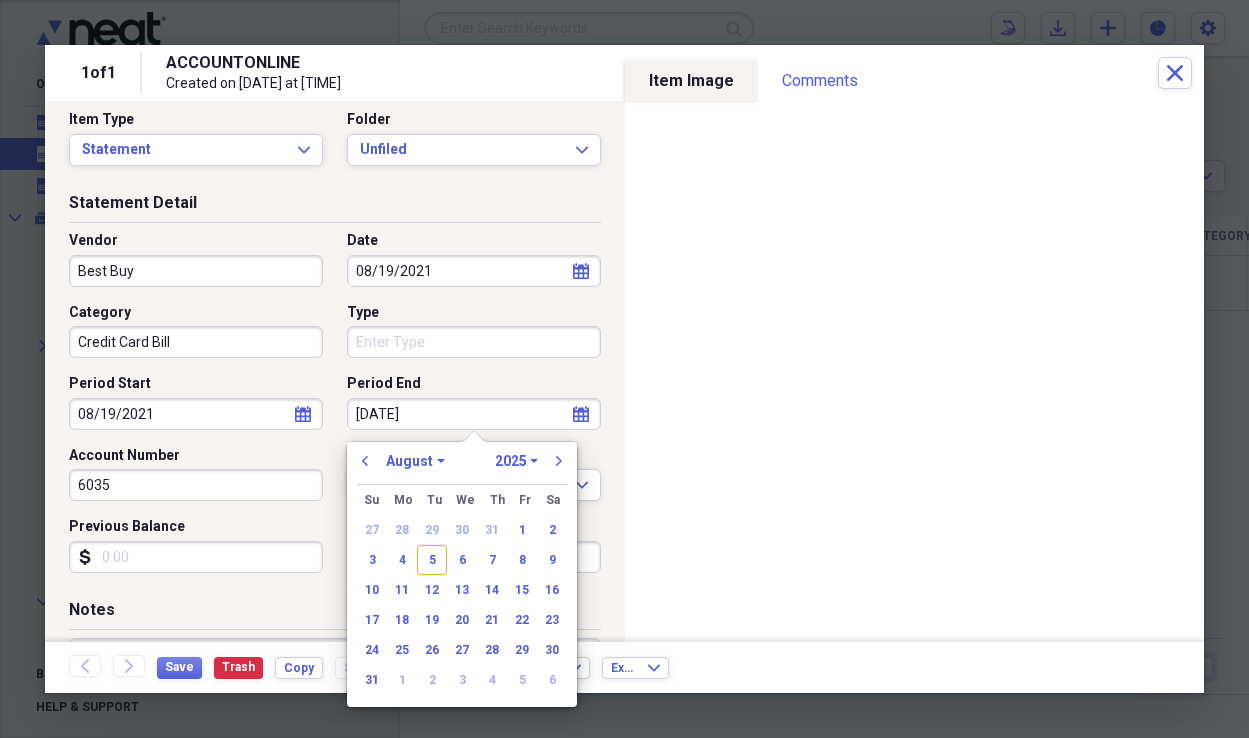 type on "[DATE]" 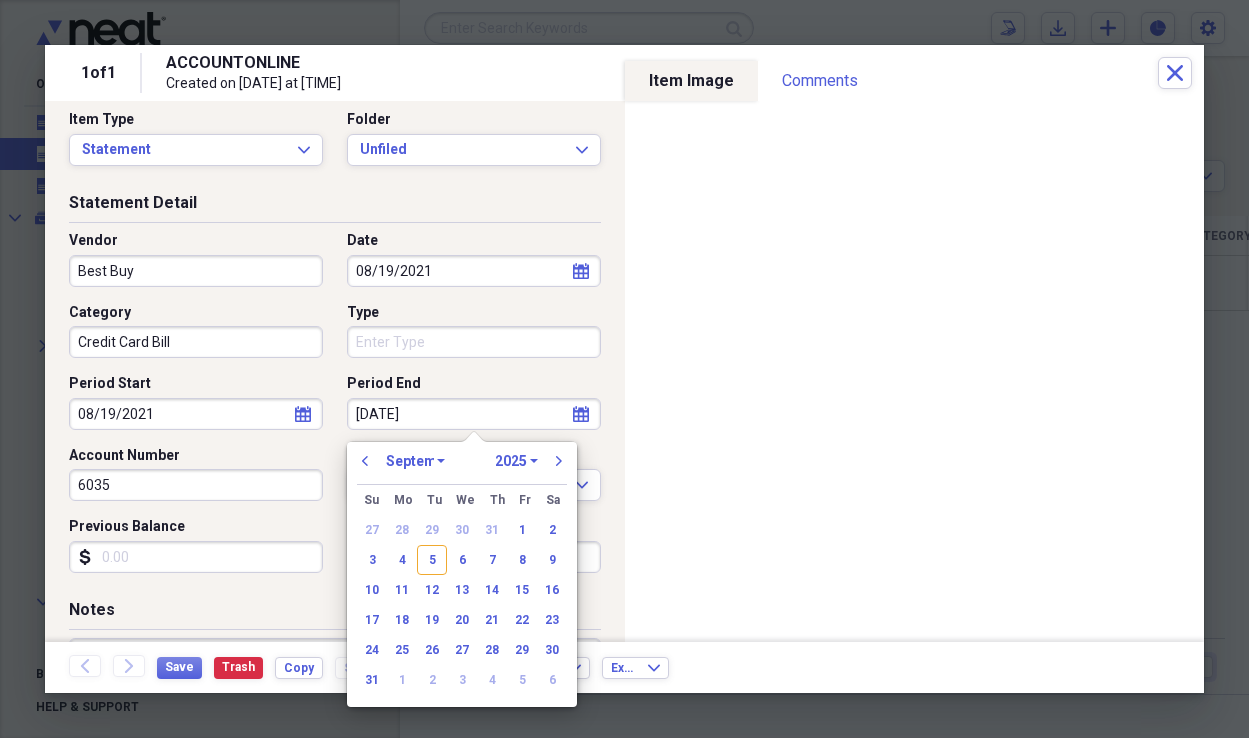 select on "2021" 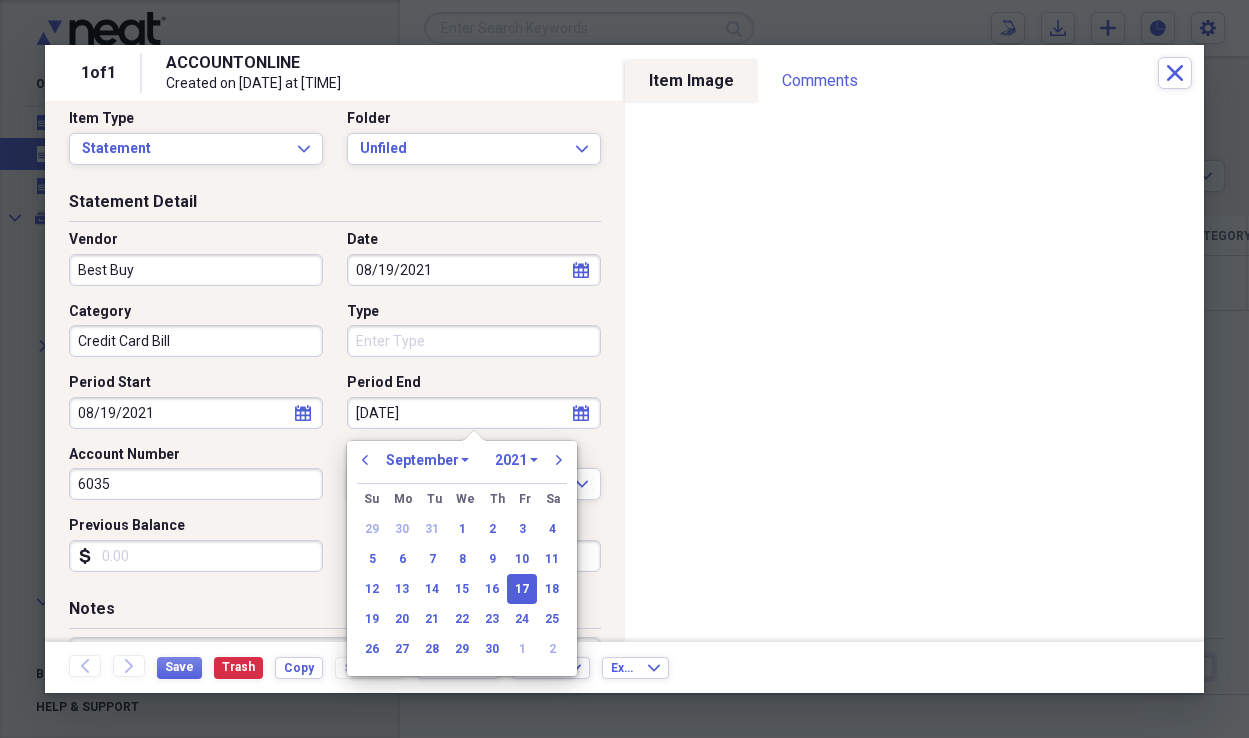 scroll, scrollTop: 19, scrollLeft: 0, axis: vertical 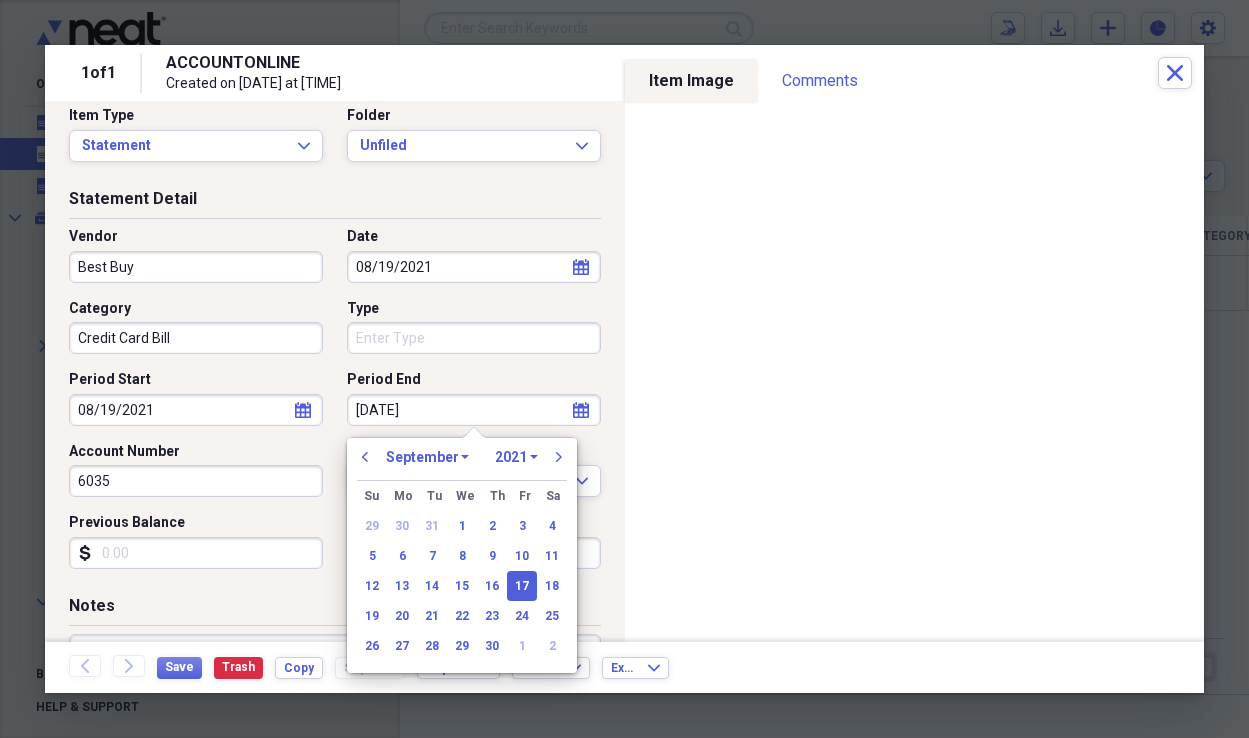 type on "[DATE]" 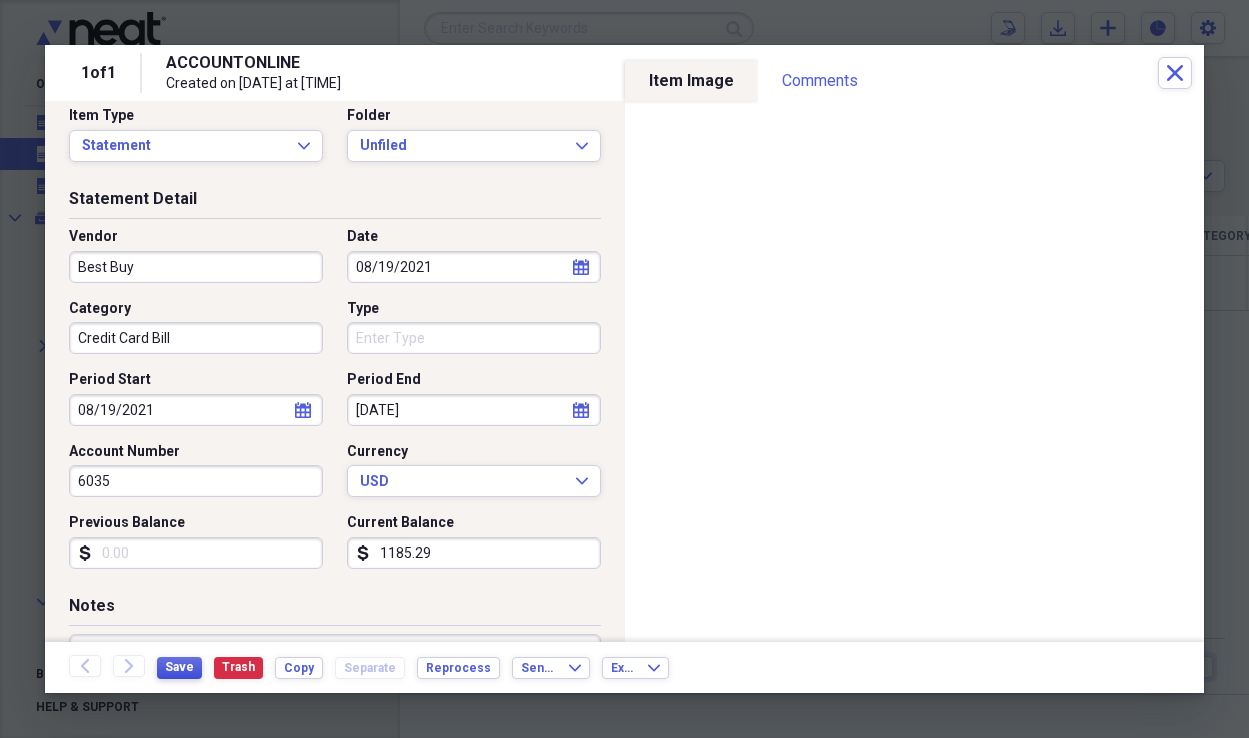 click on "Save" at bounding box center [179, 667] 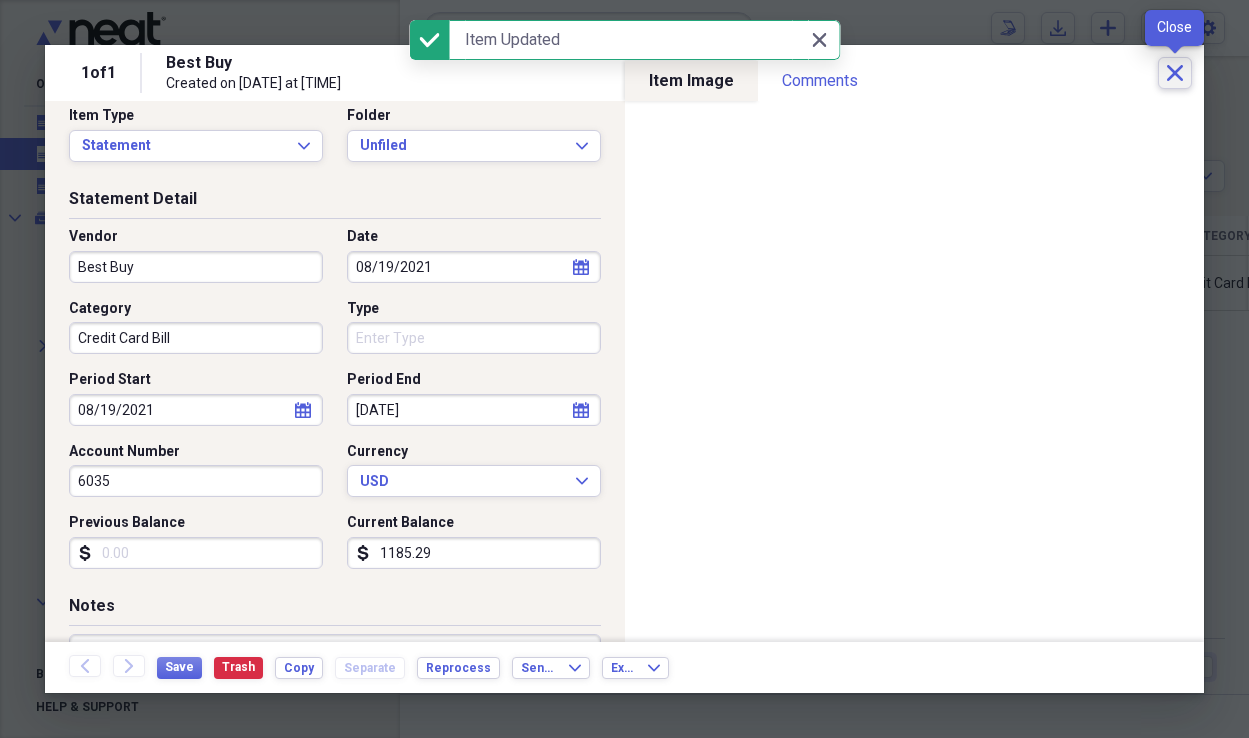 click on "Close" at bounding box center [1175, 73] 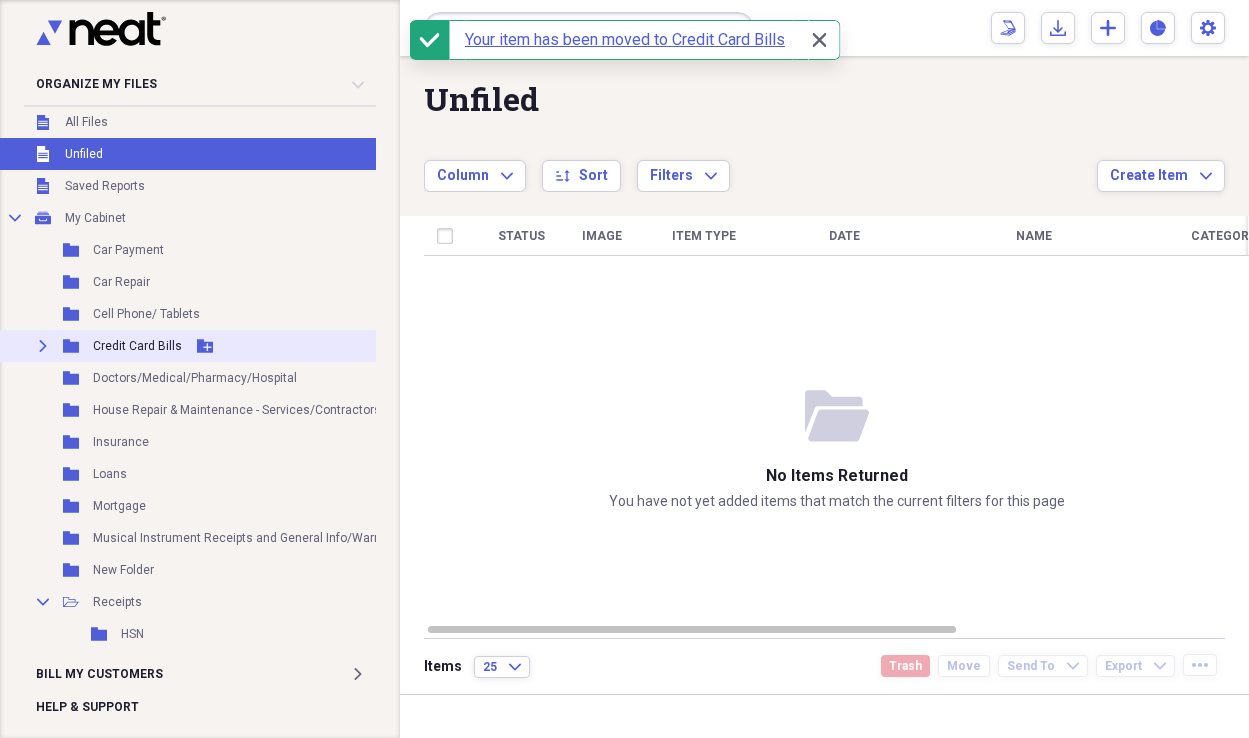 click on "Credit Card Bills" at bounding box center [137, 346] 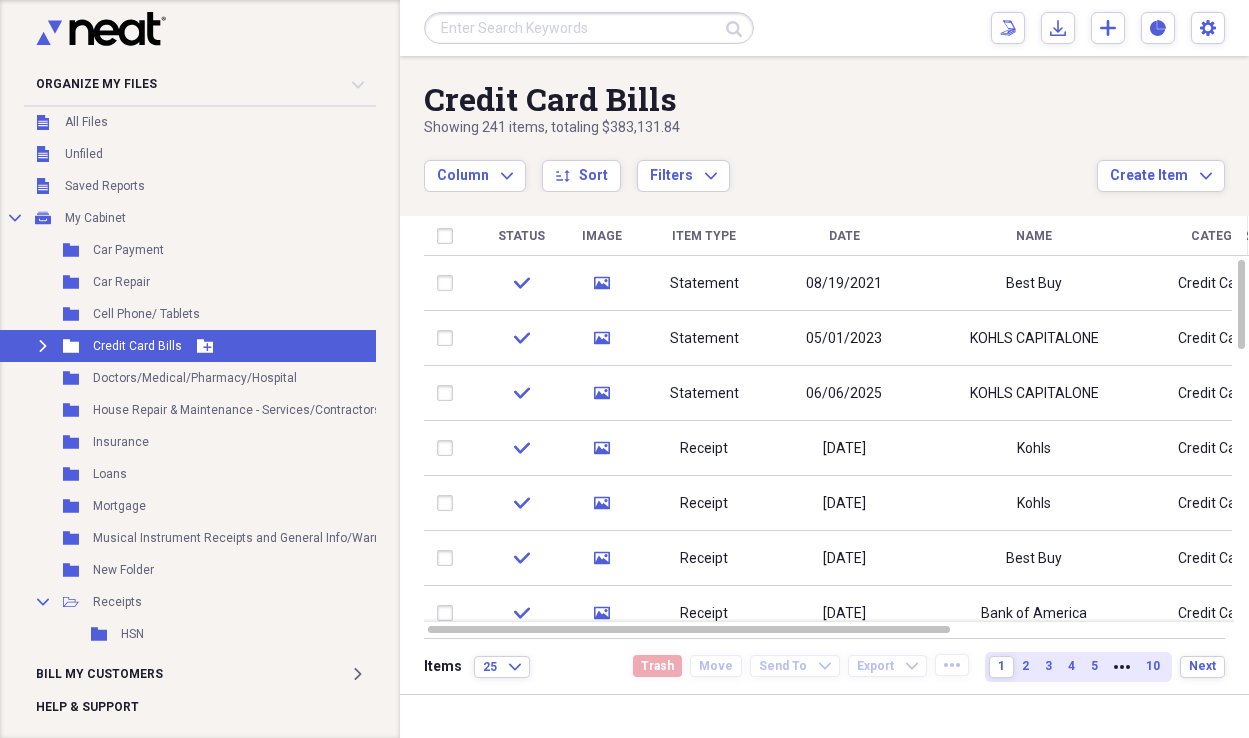click on "Expand" 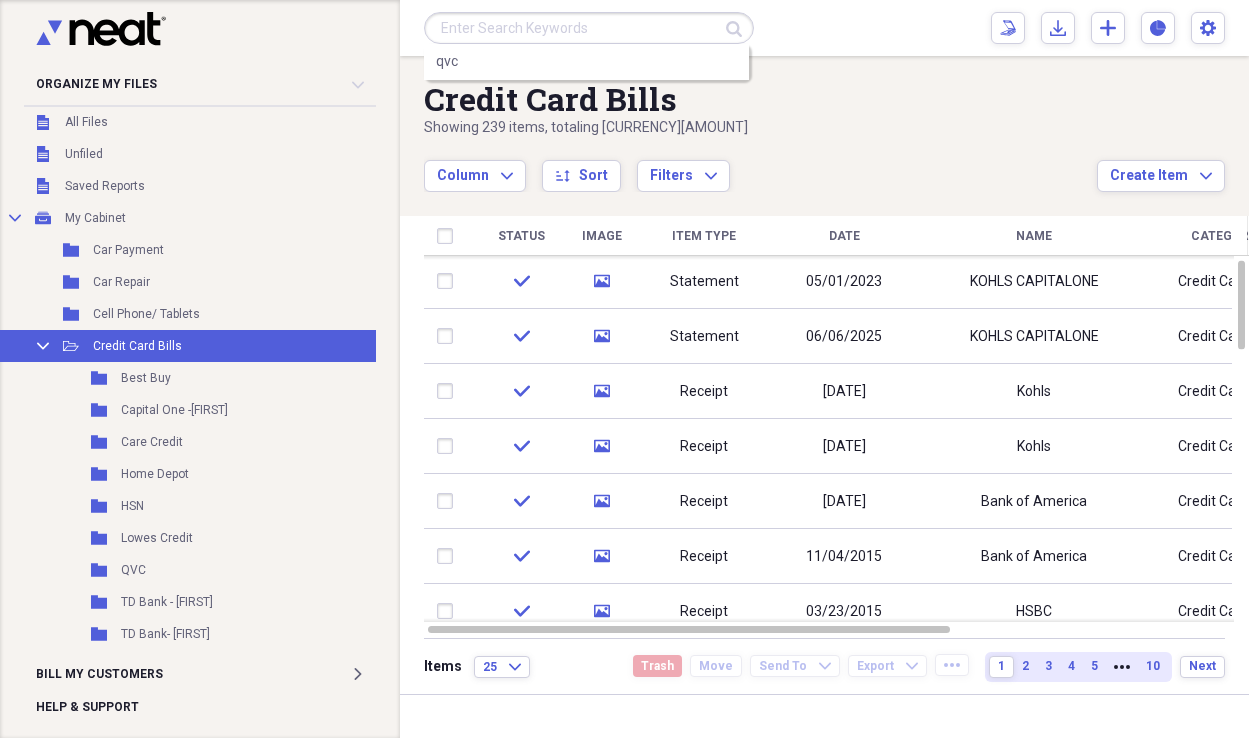 click at bounding box center (589, 28) 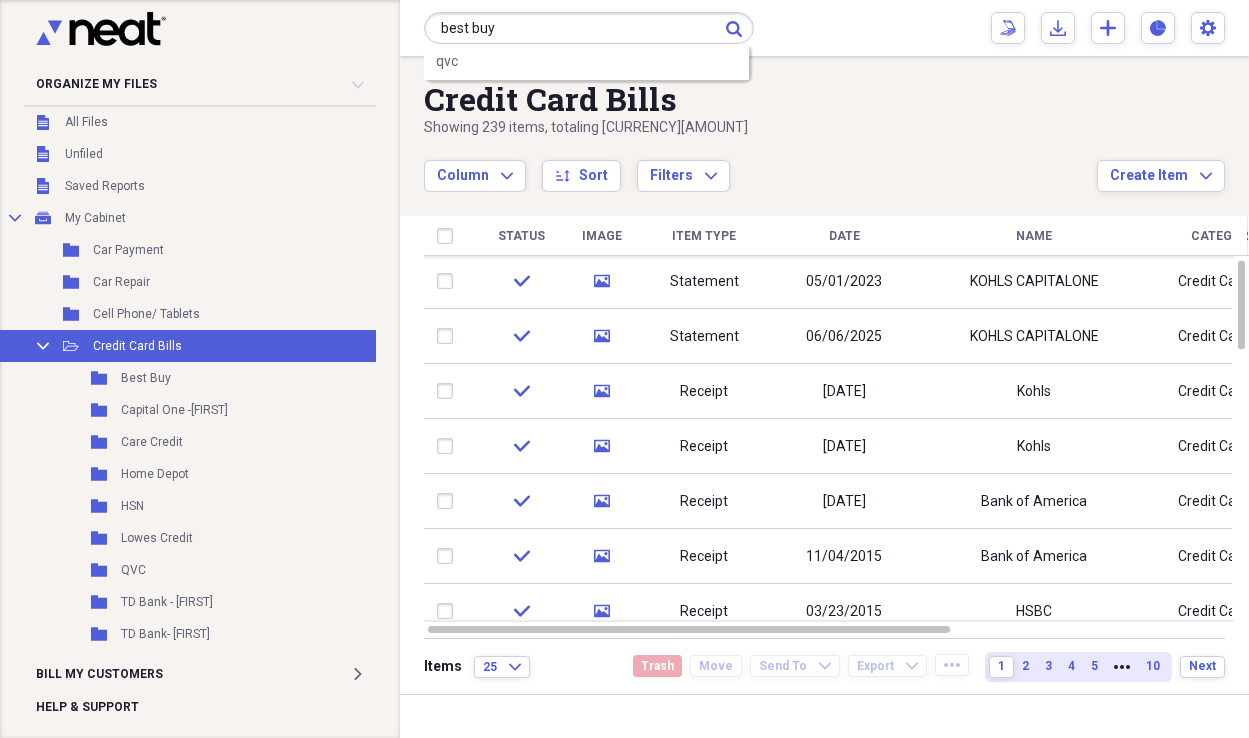 type on "best buy" 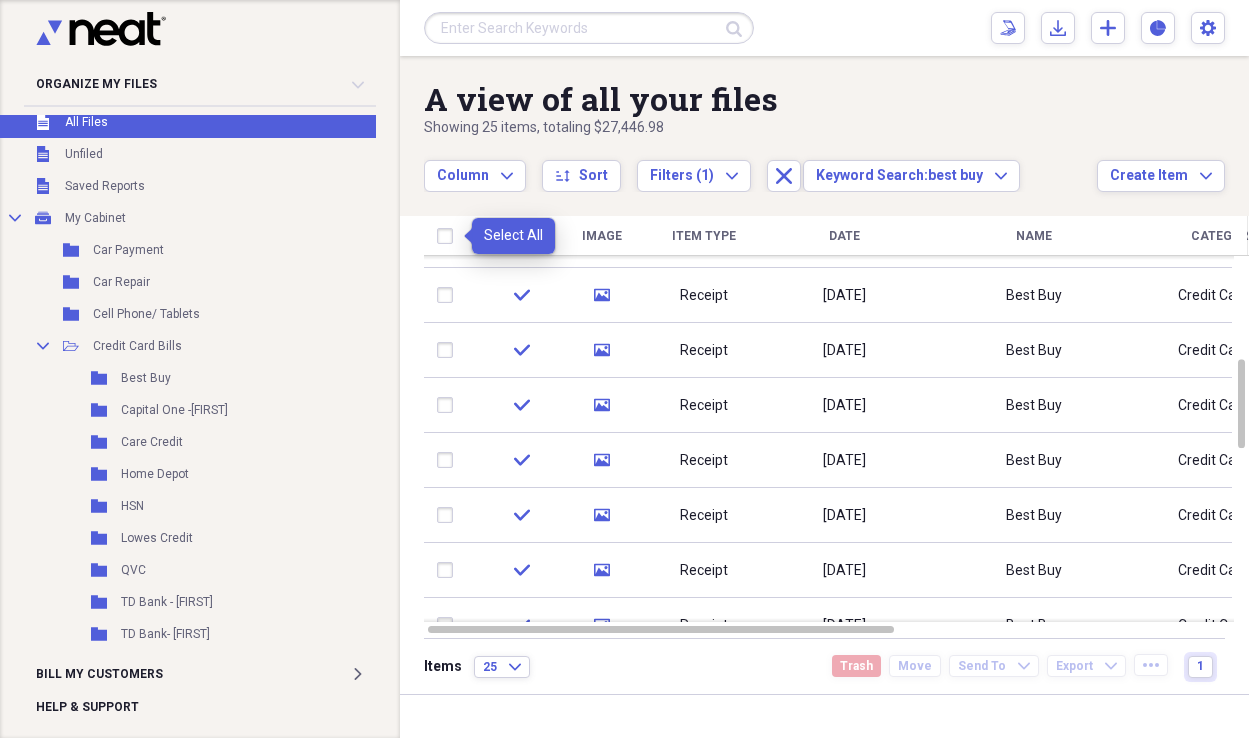 click at bounding box center [449, 236] 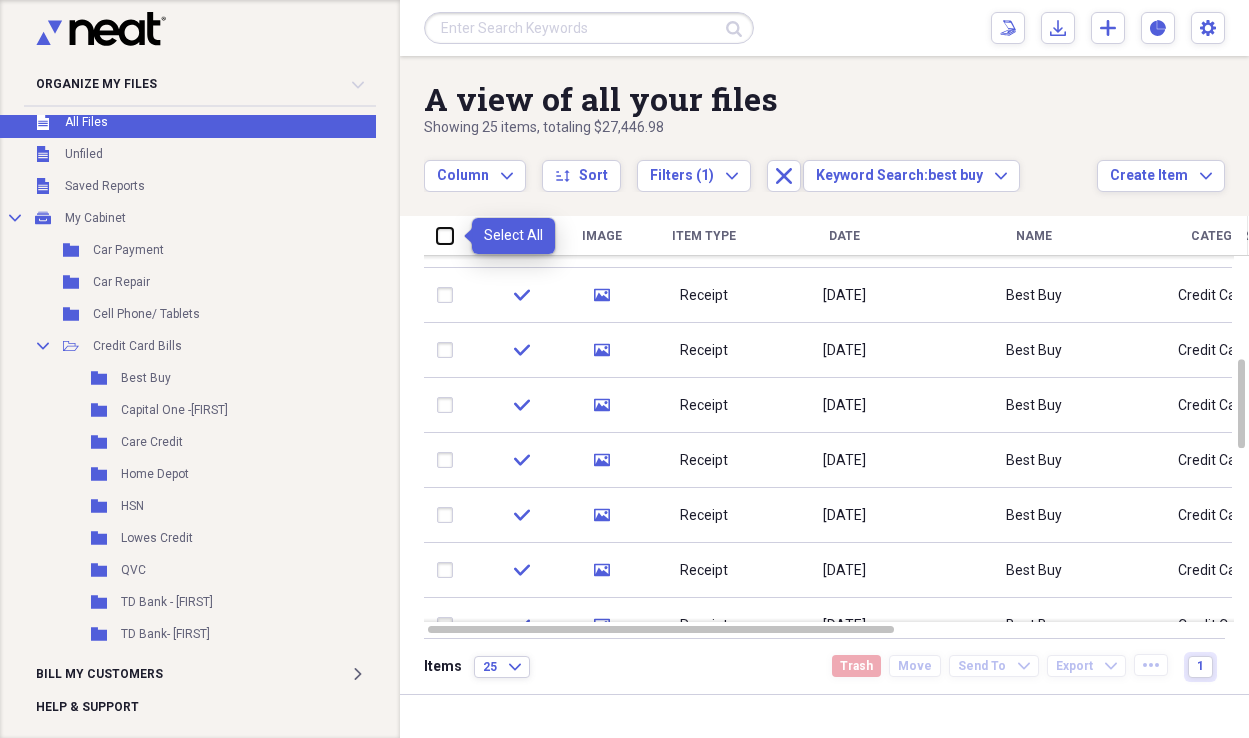 click at bounding box center (437, 235) 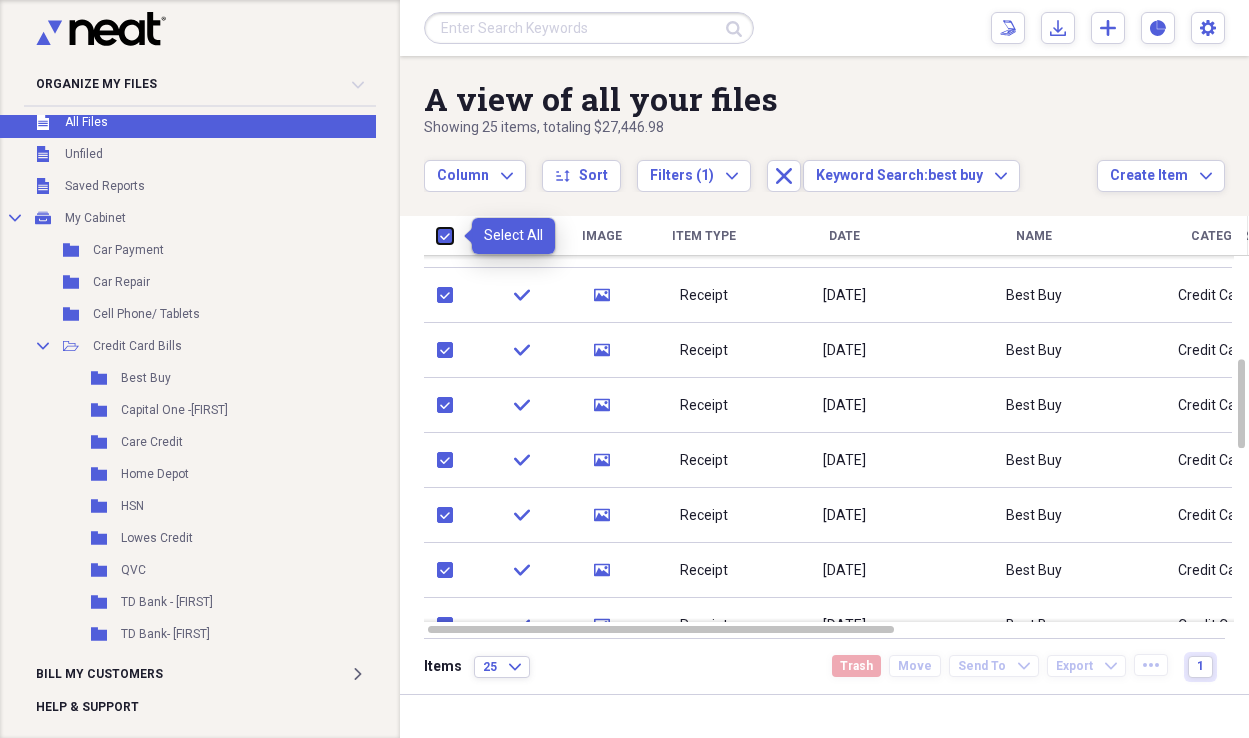 checkbox on "true" 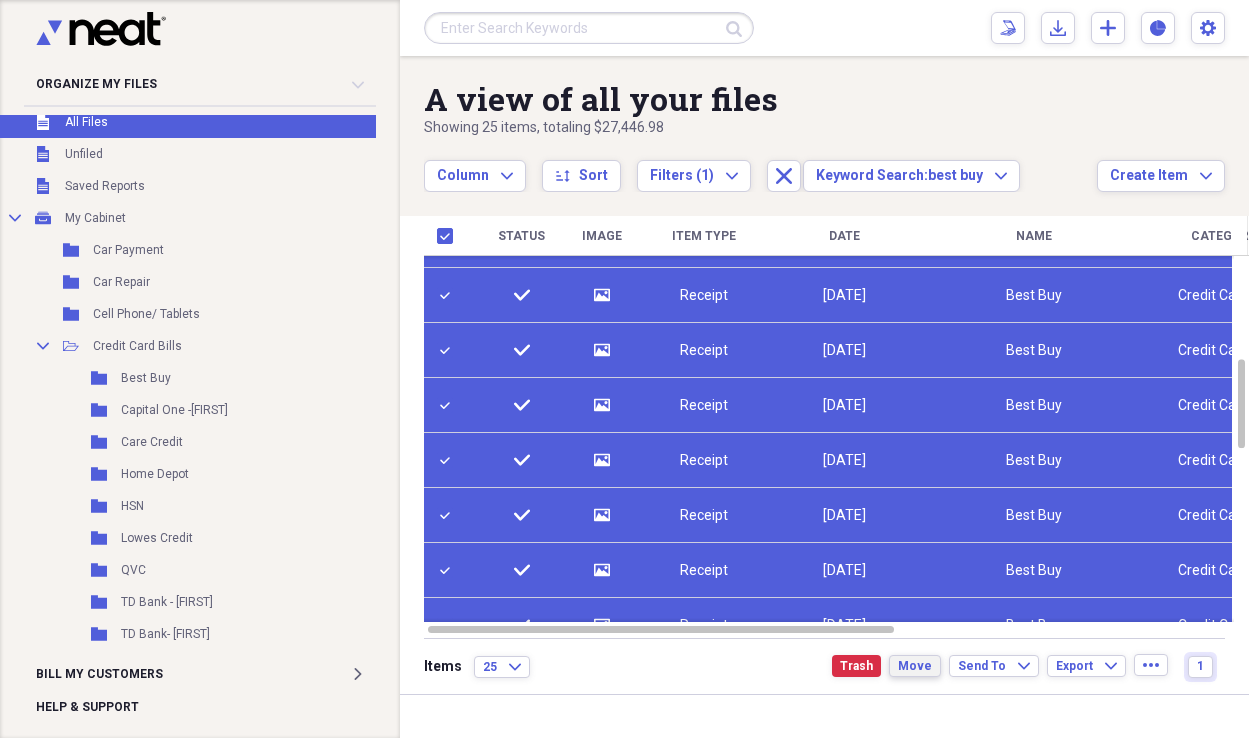 click on "Move" at bounding box center [915, 666] 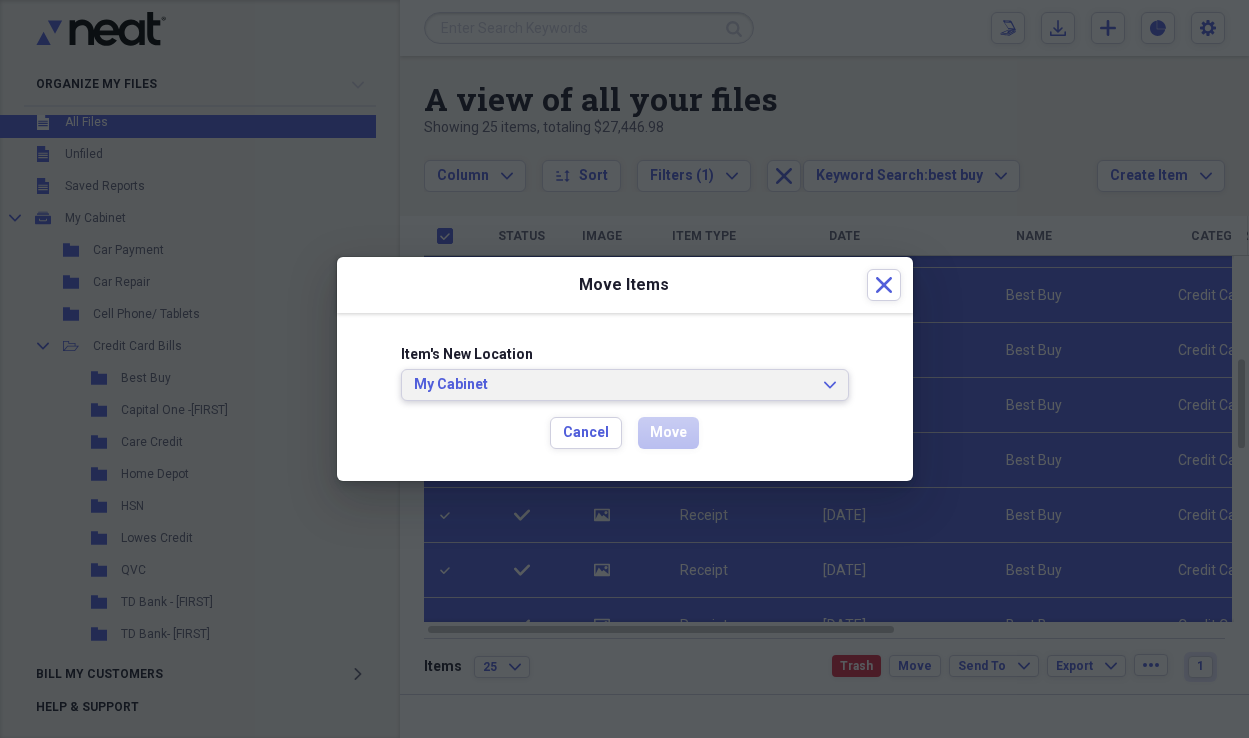 click on "My Cabinet Expand" at bounding box center [625, 385] 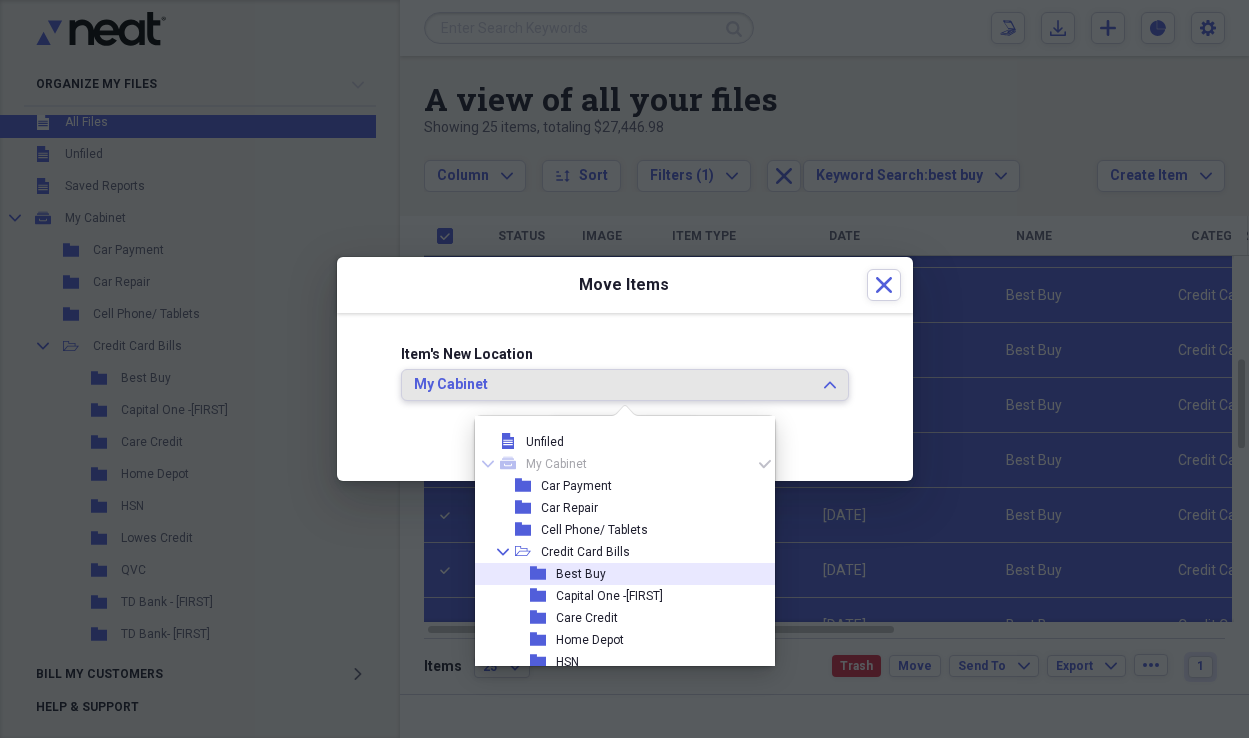 click on "folder Best Buy" at bounding box center (617, 574) 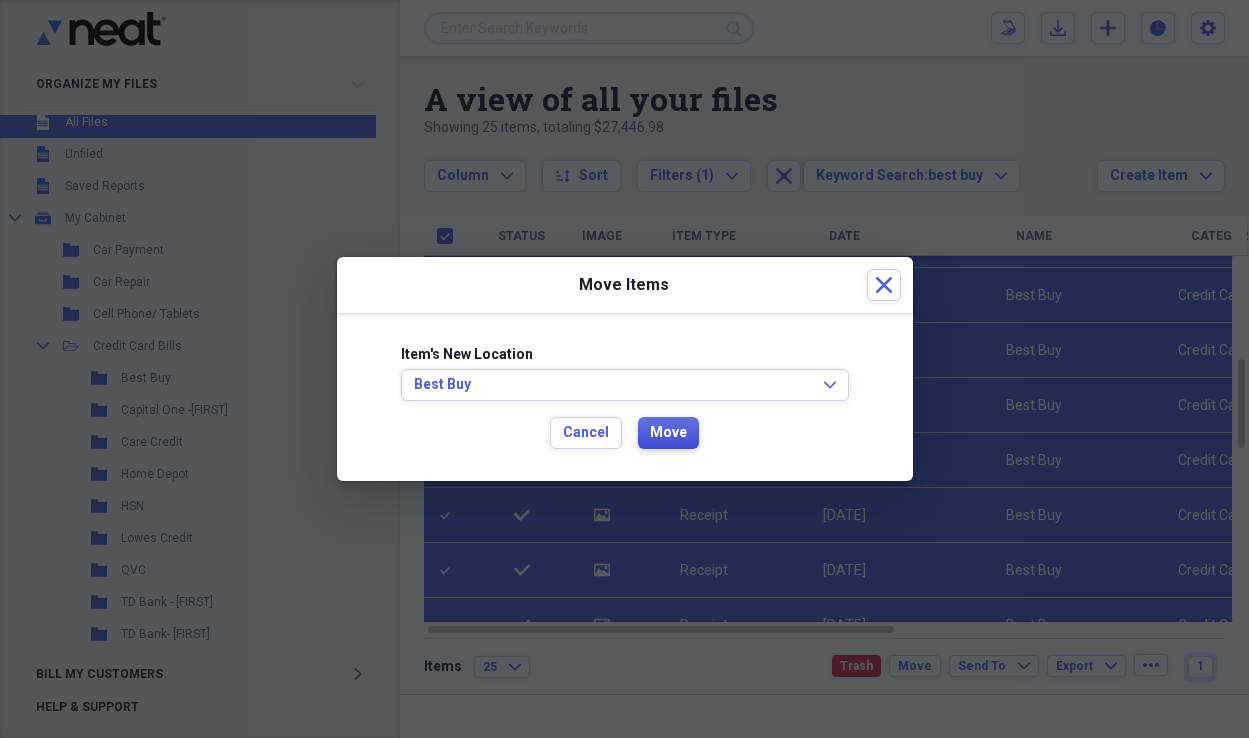 click on "Move" at bounding box center (668, 433) 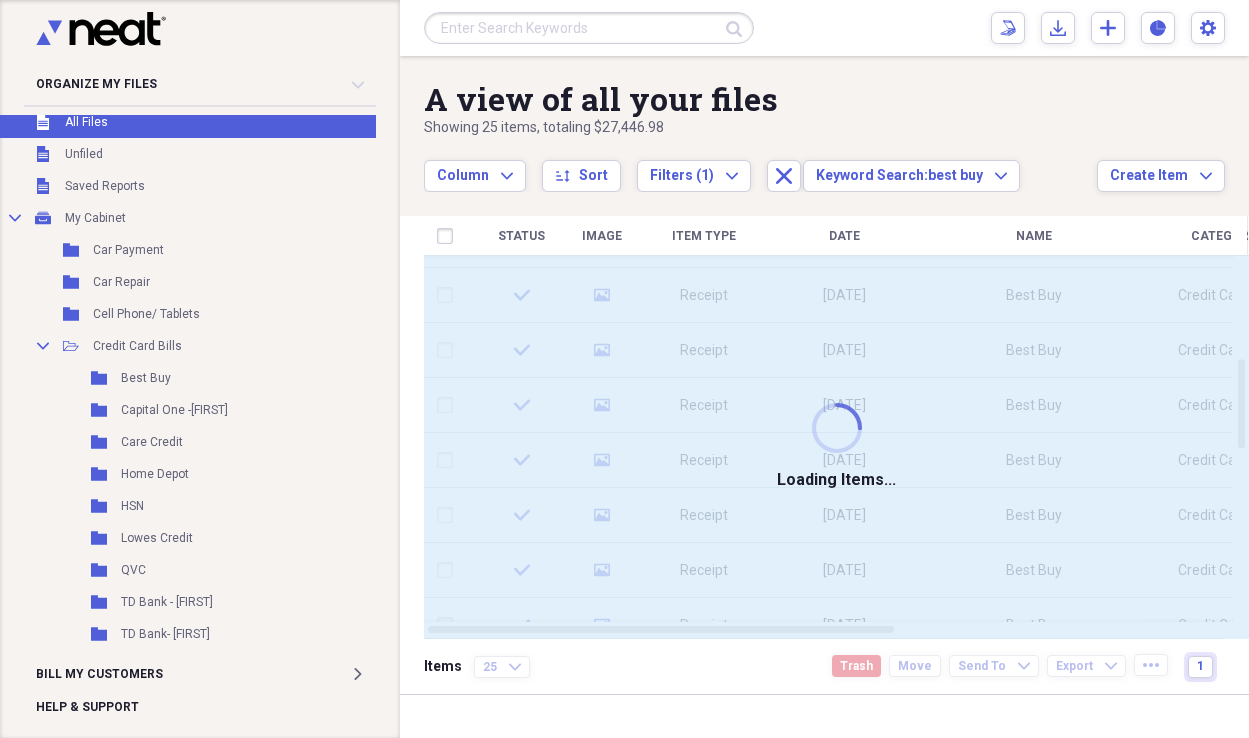 checkbox on "false" 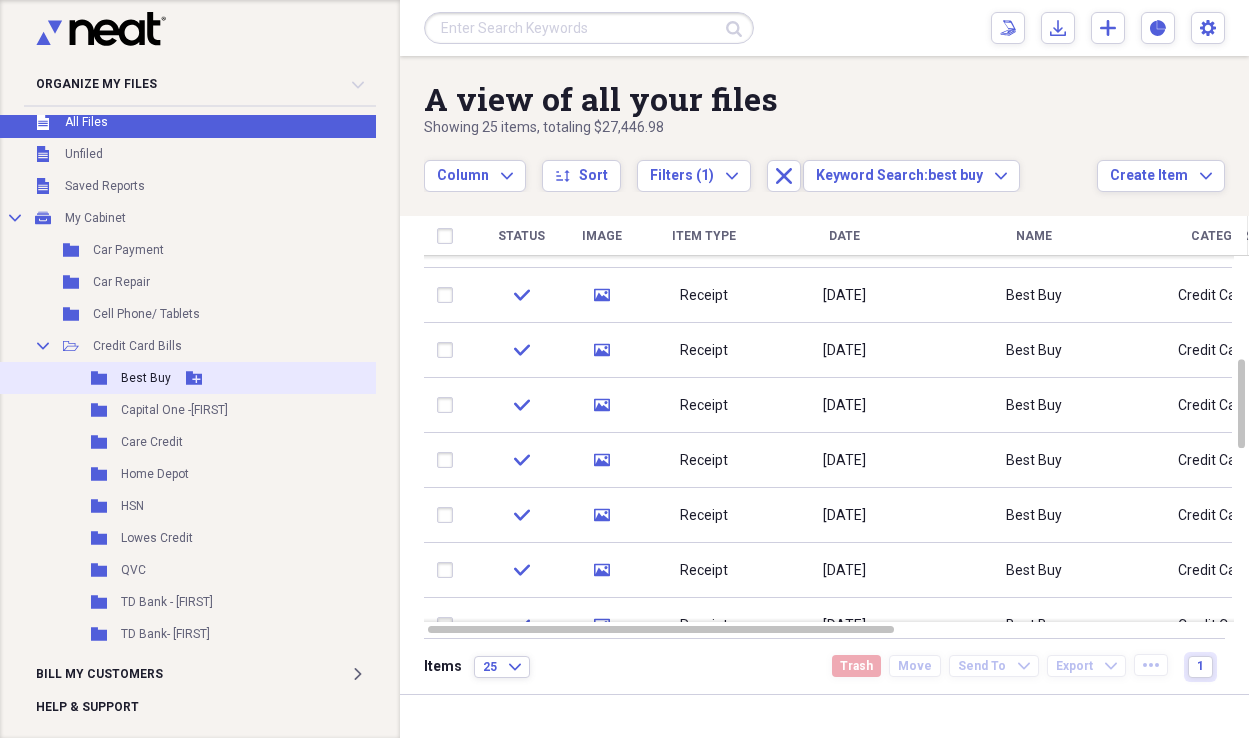 click 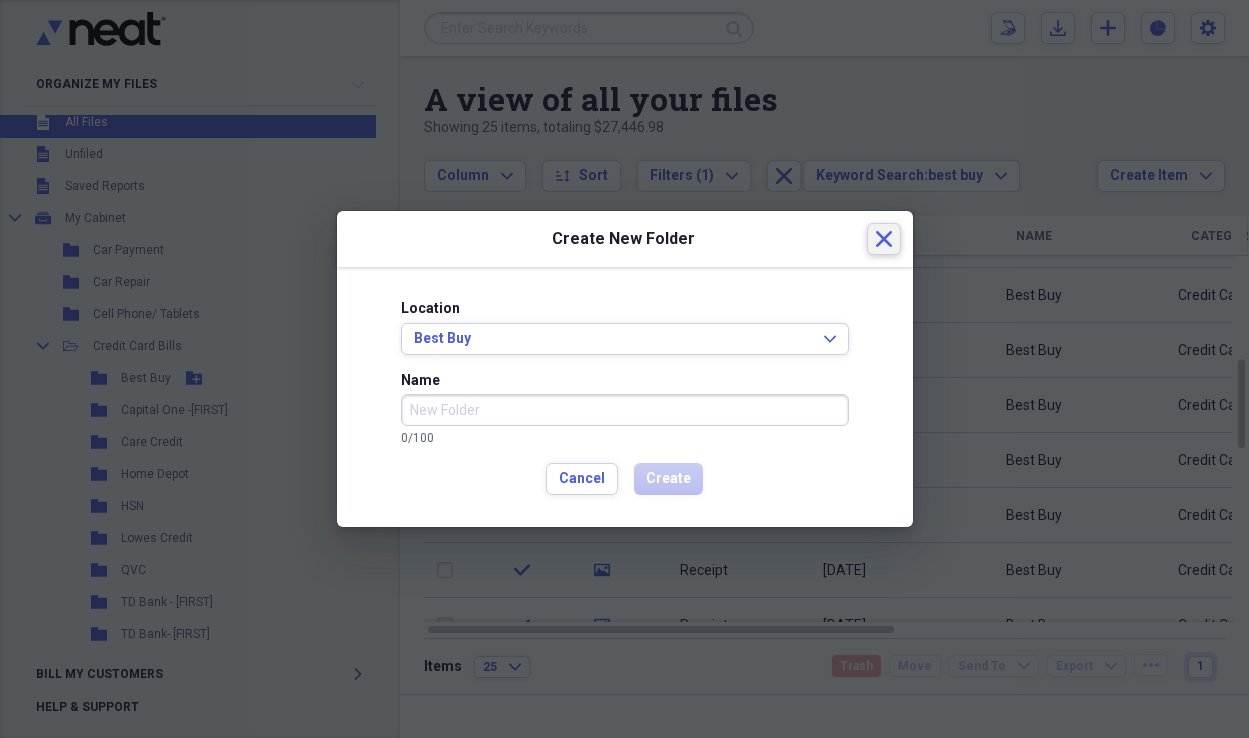 click on "Close" at bounding box center [884, 239] 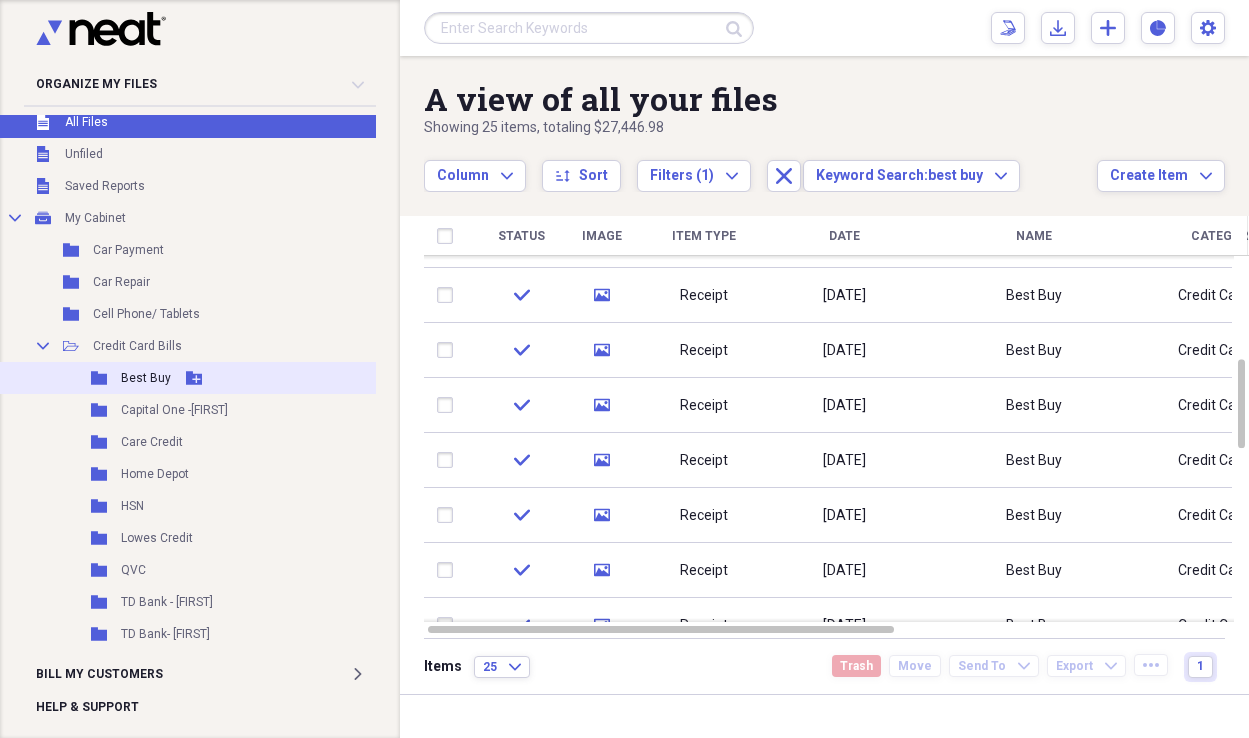 click on "Folder" 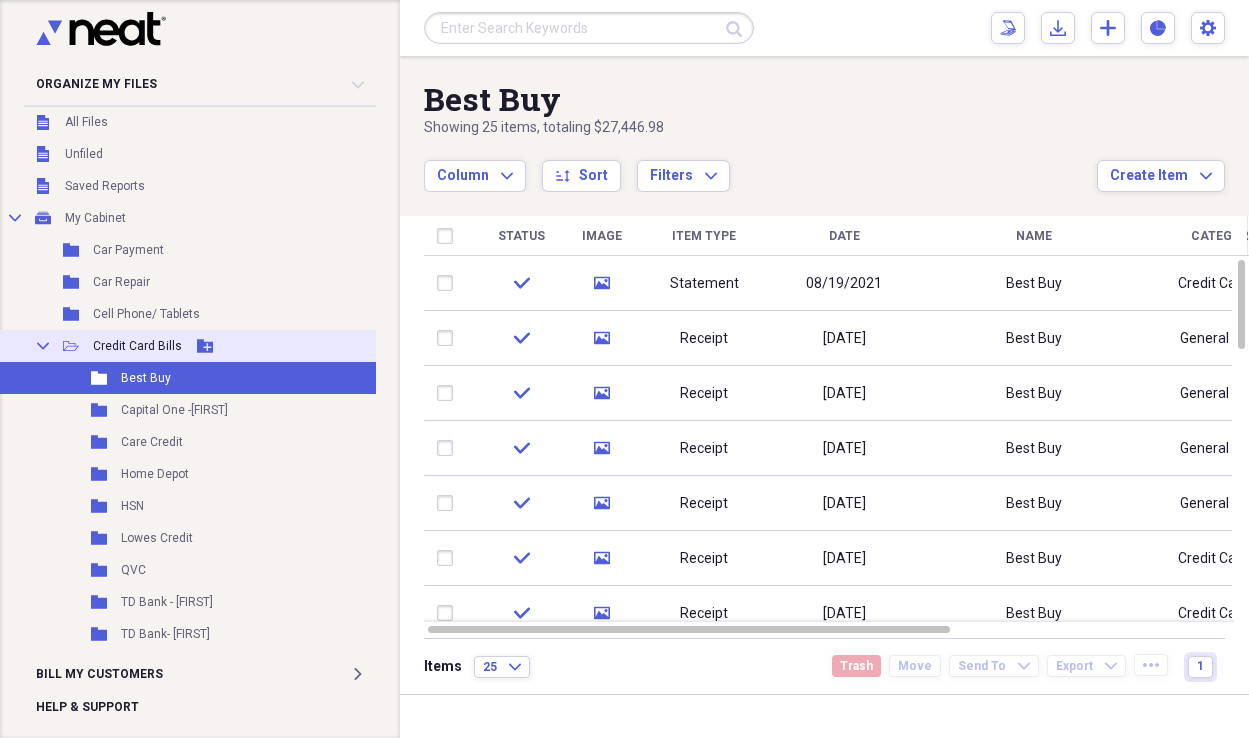 click on "Credit Card Bills" at bounding box center [137, 346] 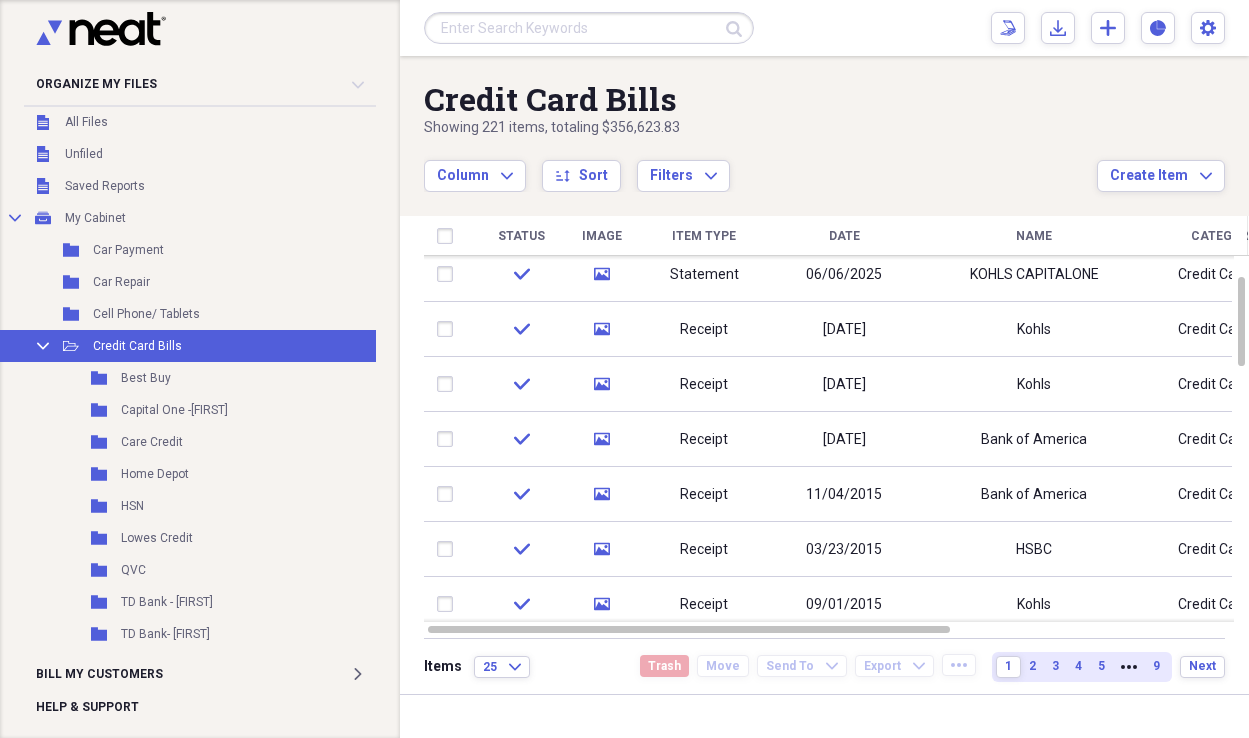 click at bounding box center (589, 28) 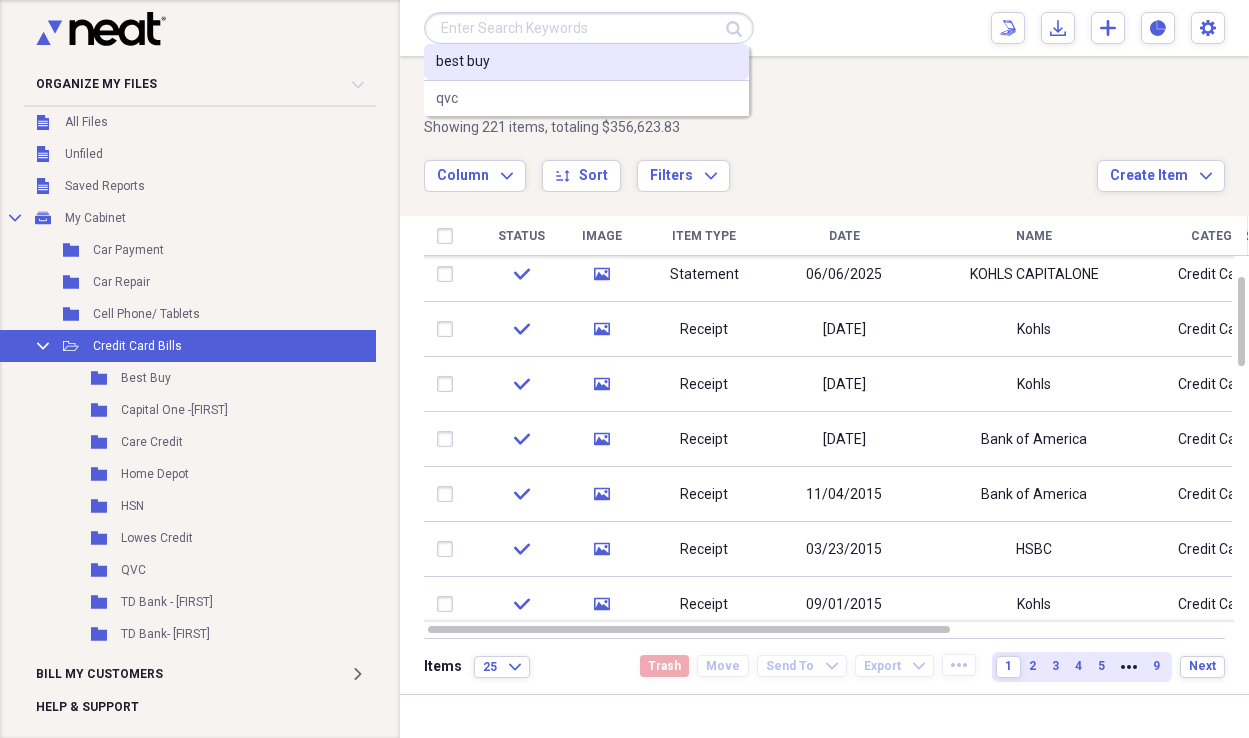 click on "best buy" at bounding box center [586, 62] 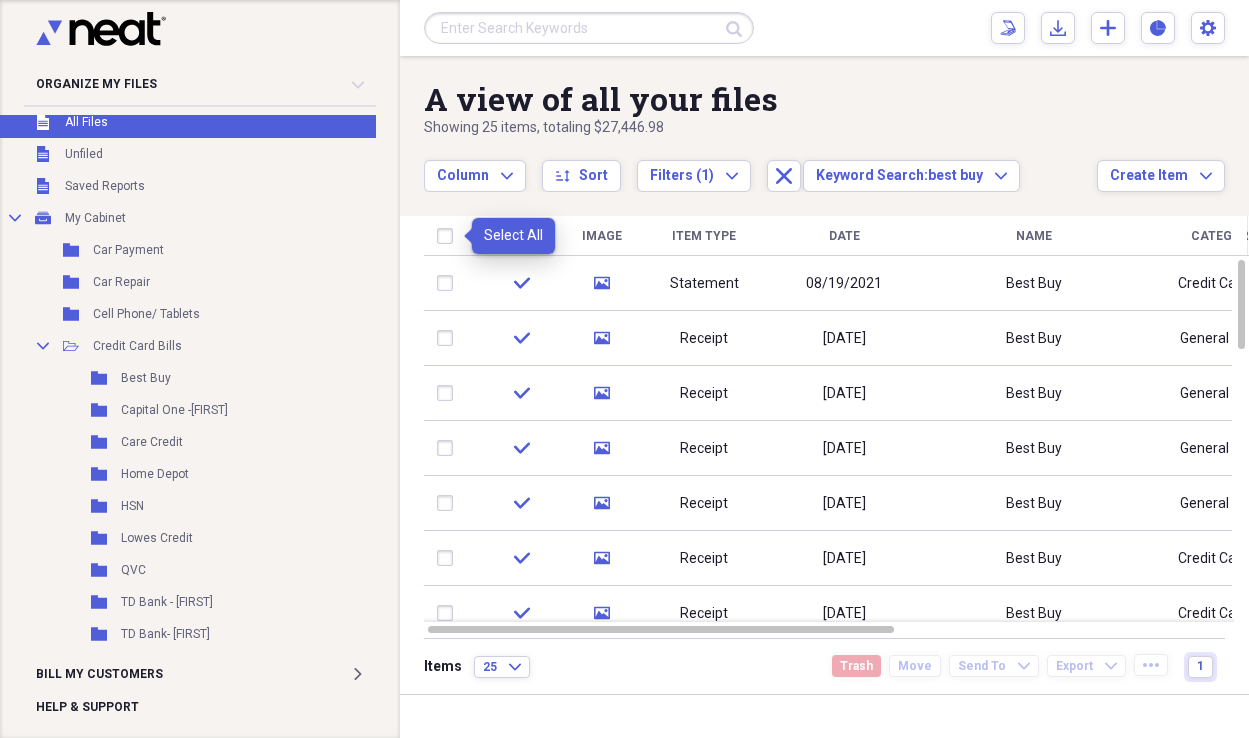 click at bounding box center (449, 236) 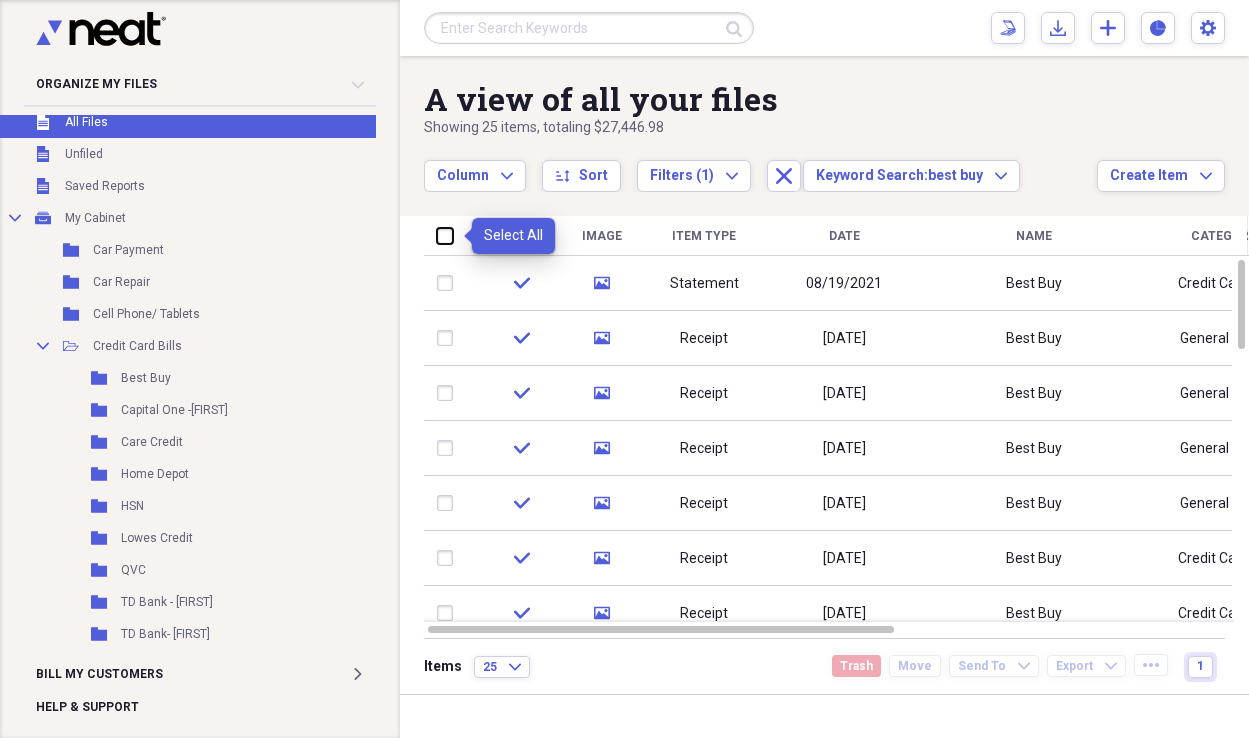 click at bounding box center (437, 235) 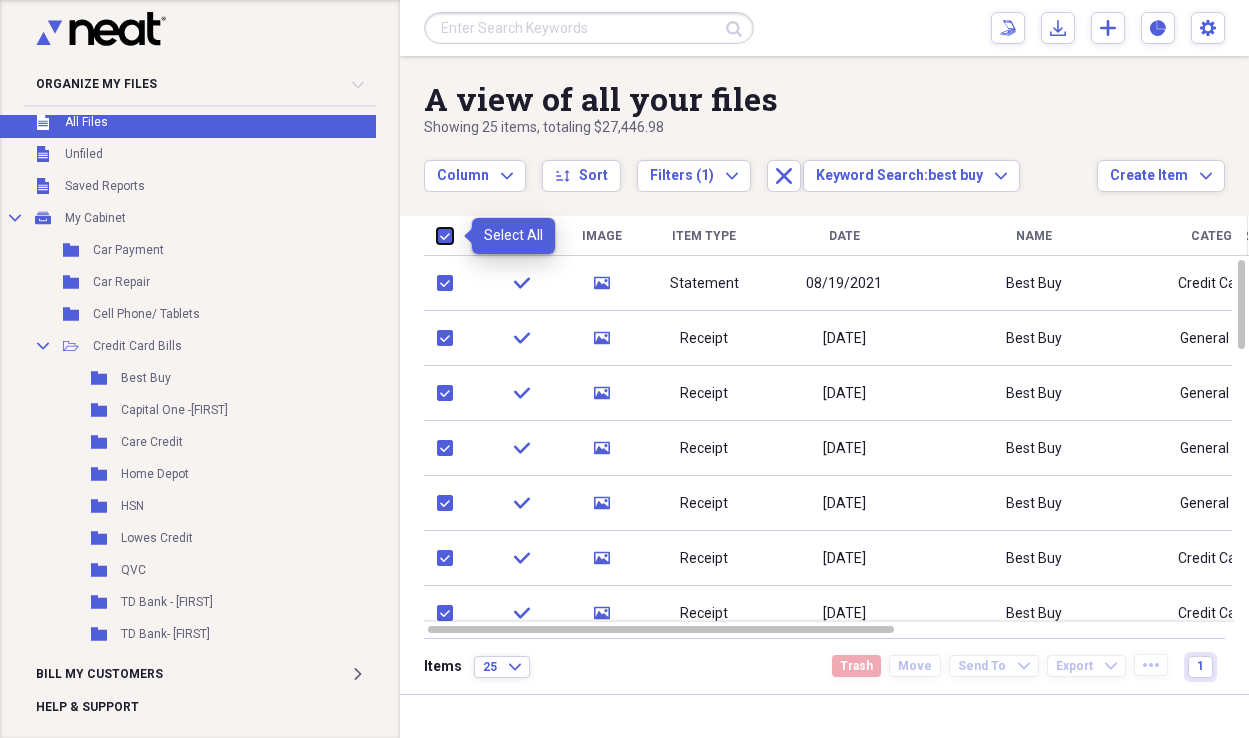 checkbox on "true" 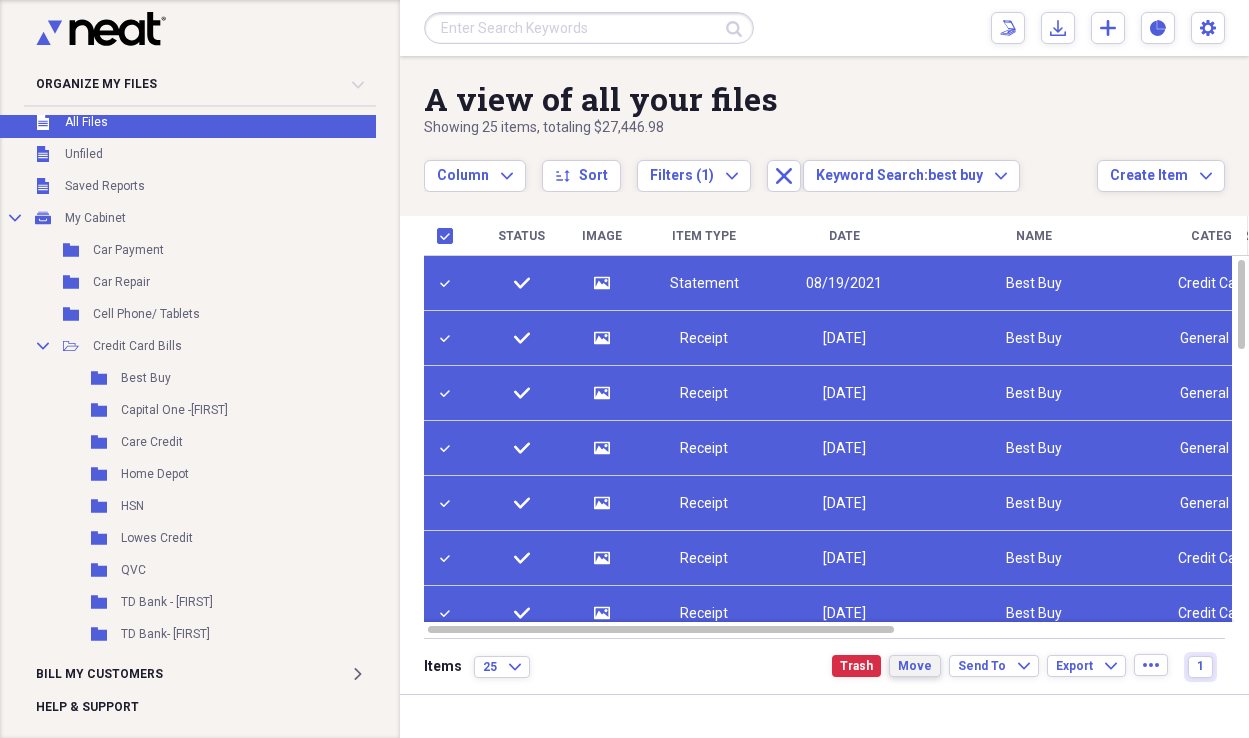 click on "Move" at bounding box center [915, 666] 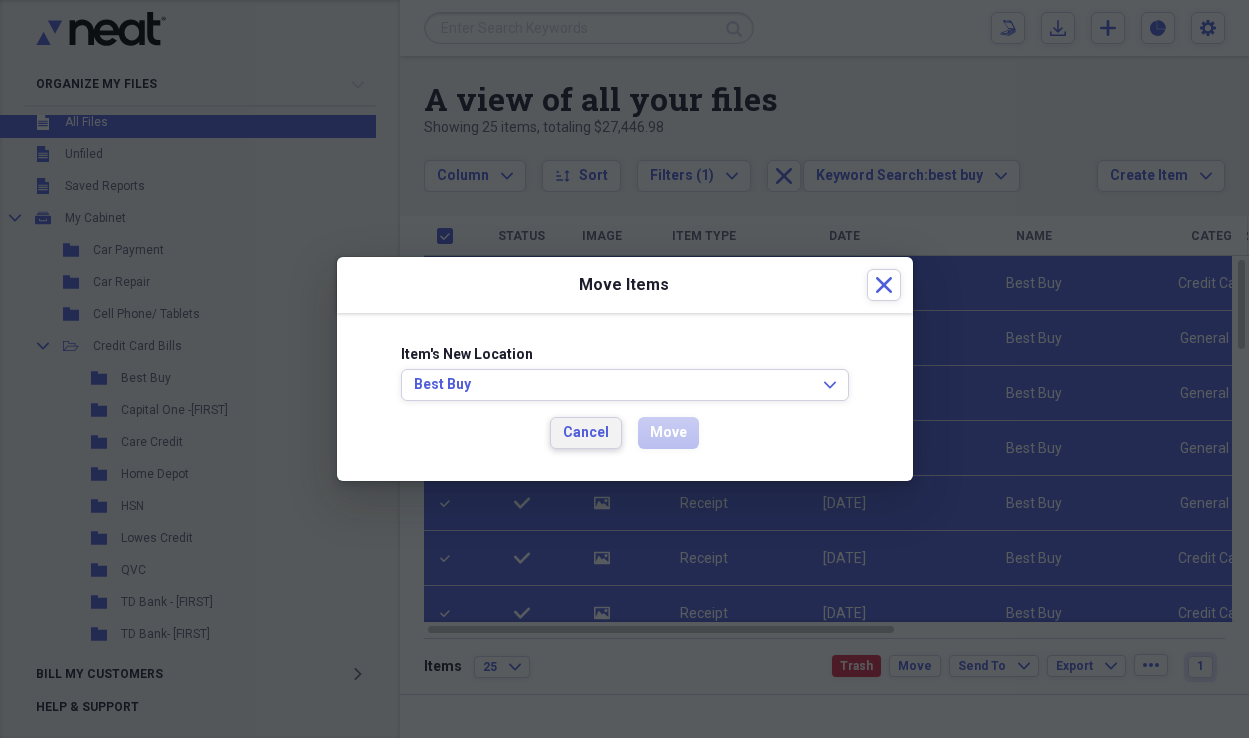 click on "Cancel" at bounding box center (586, 433) 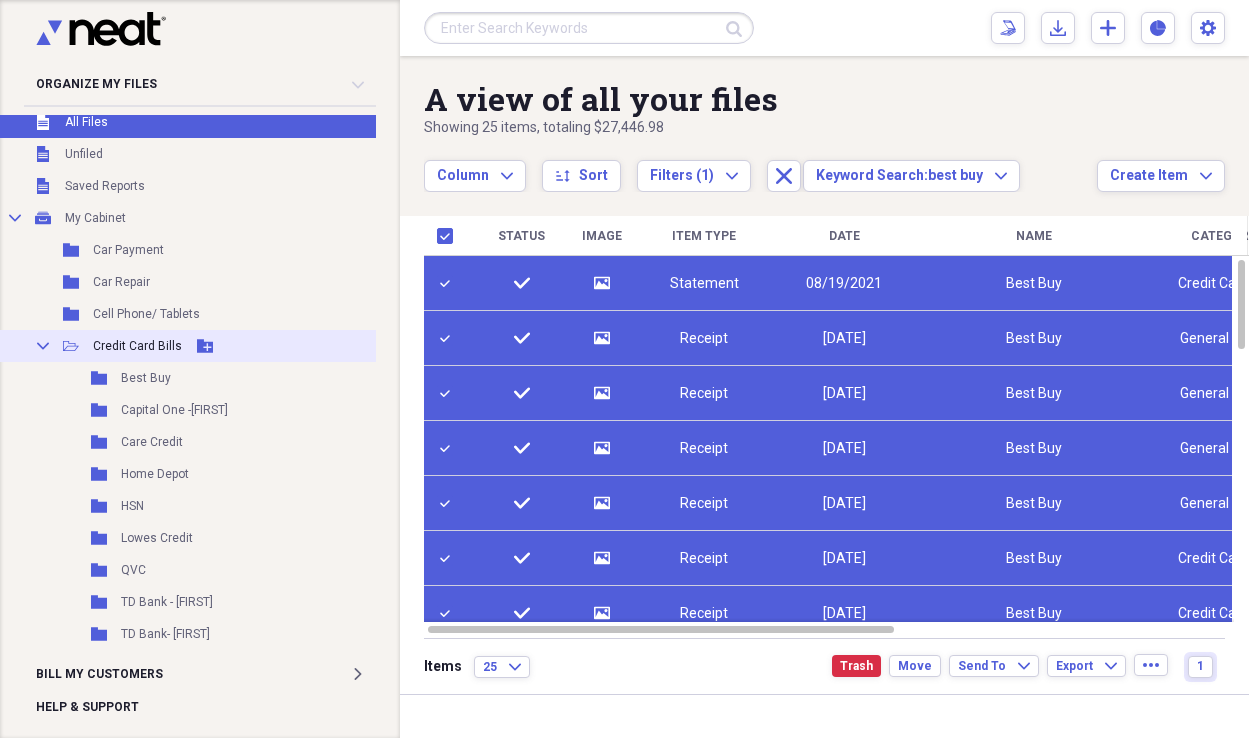 click on "Credit Card Bills" at bounding box center (137, 346) 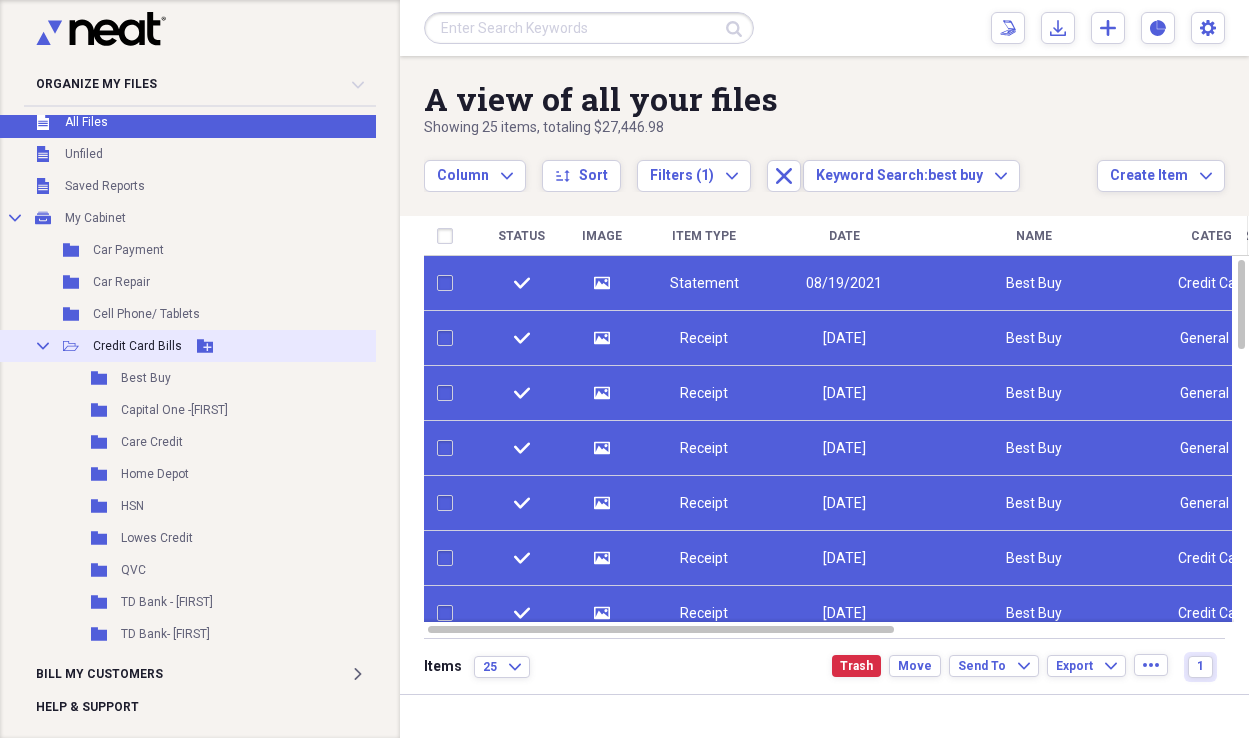 checkbox on "false" 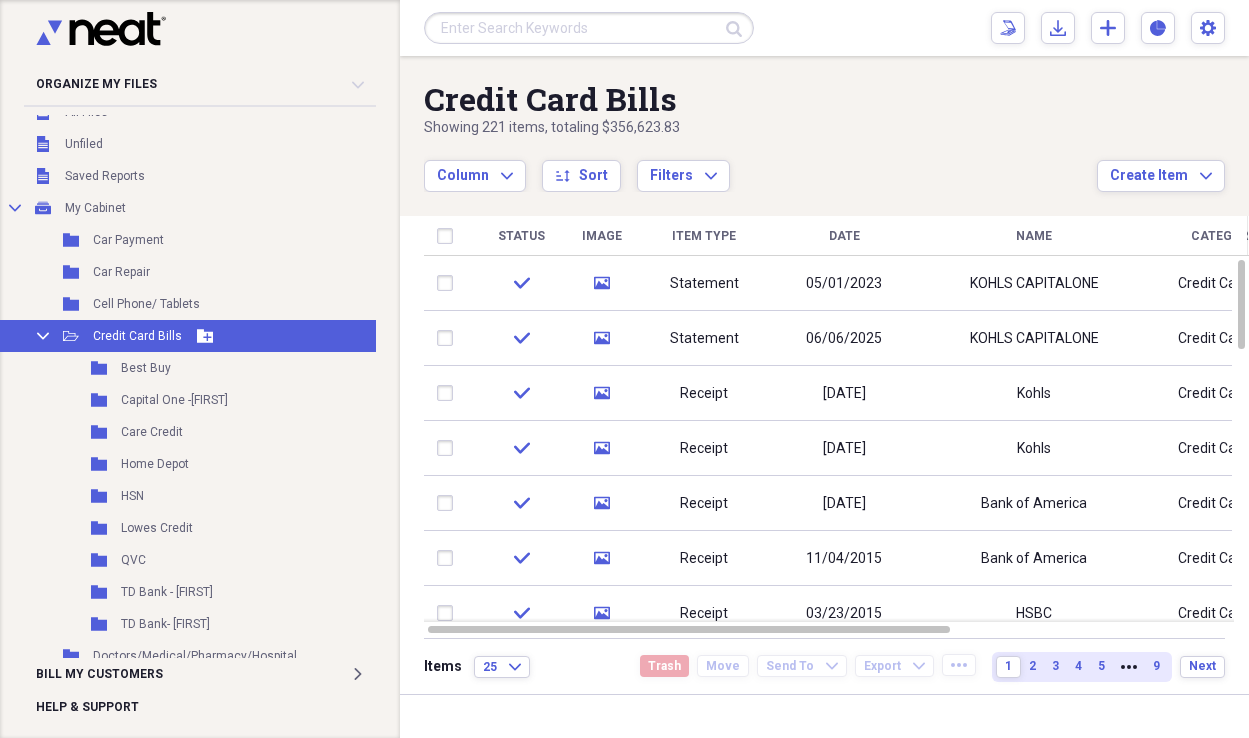 scroll, scrollTop: 59, scrollLeft: 1, axis: both 